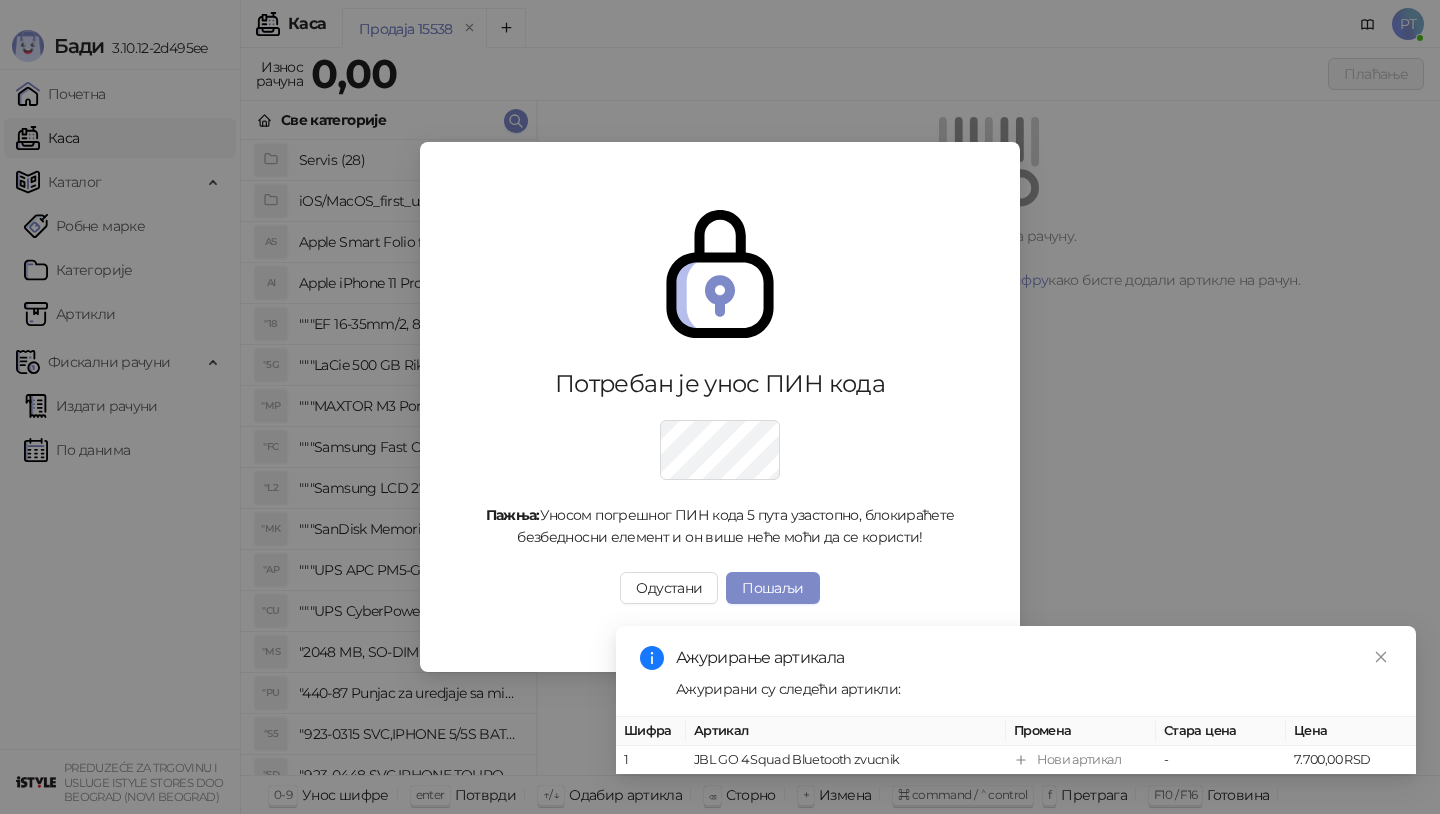 scroll, scrollTop: 0, scrollLeft: 0, axis: both 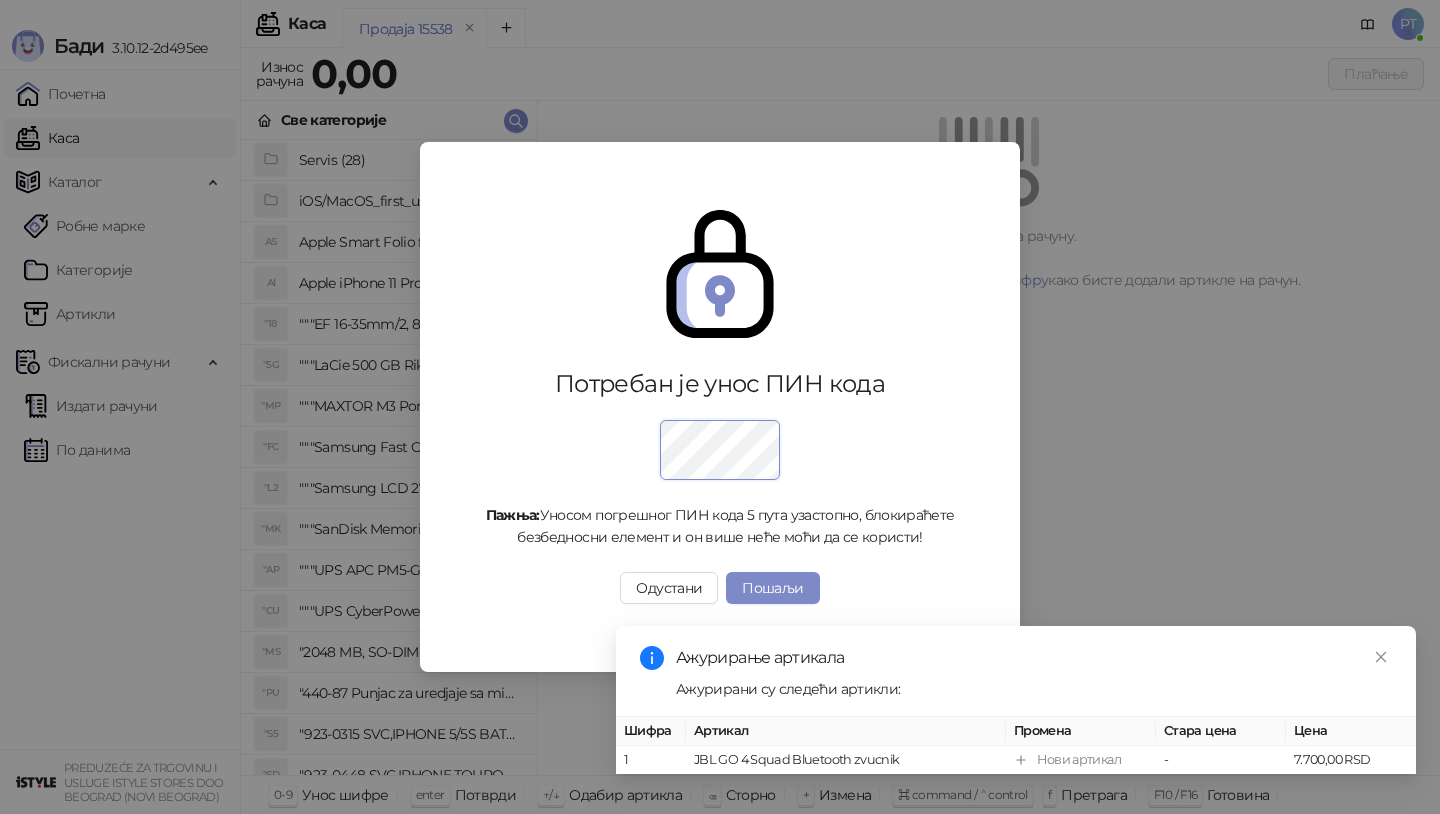 click on "Потребан је унос ПИН кода Пажња: Уносом погрешног ПИН кода 5 пута узастопно, блокираћете безбедносни елемент и он више неће моћи да се користи! Одустани Пошаљи" at bounding box center (720, 407) 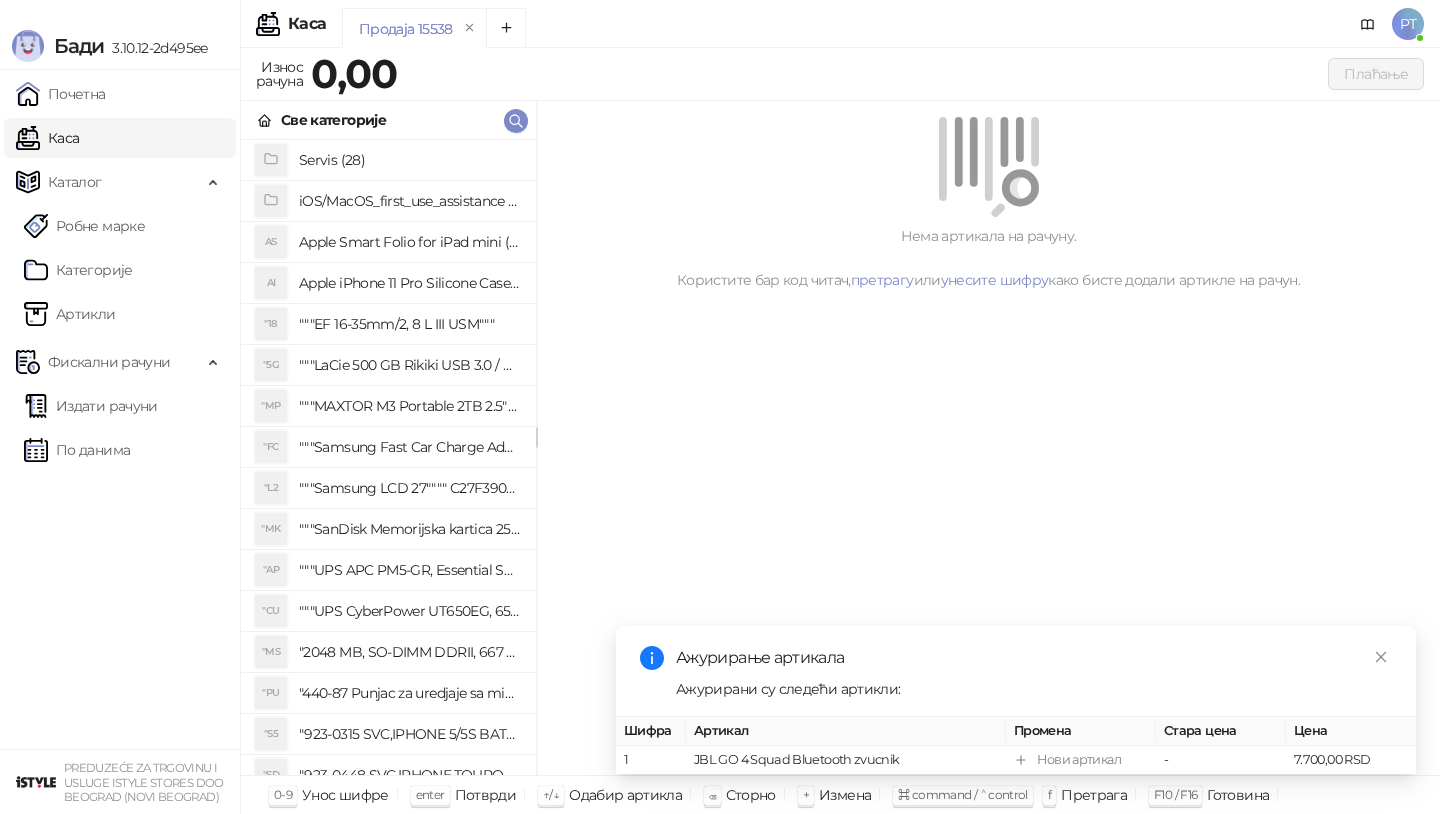 click on "Нема артикала на рачуну.  Користите бар код читач,  претрагу  или  унесите шифру  како бисте додали артикле на рачун." at bounding box center (988, 438) 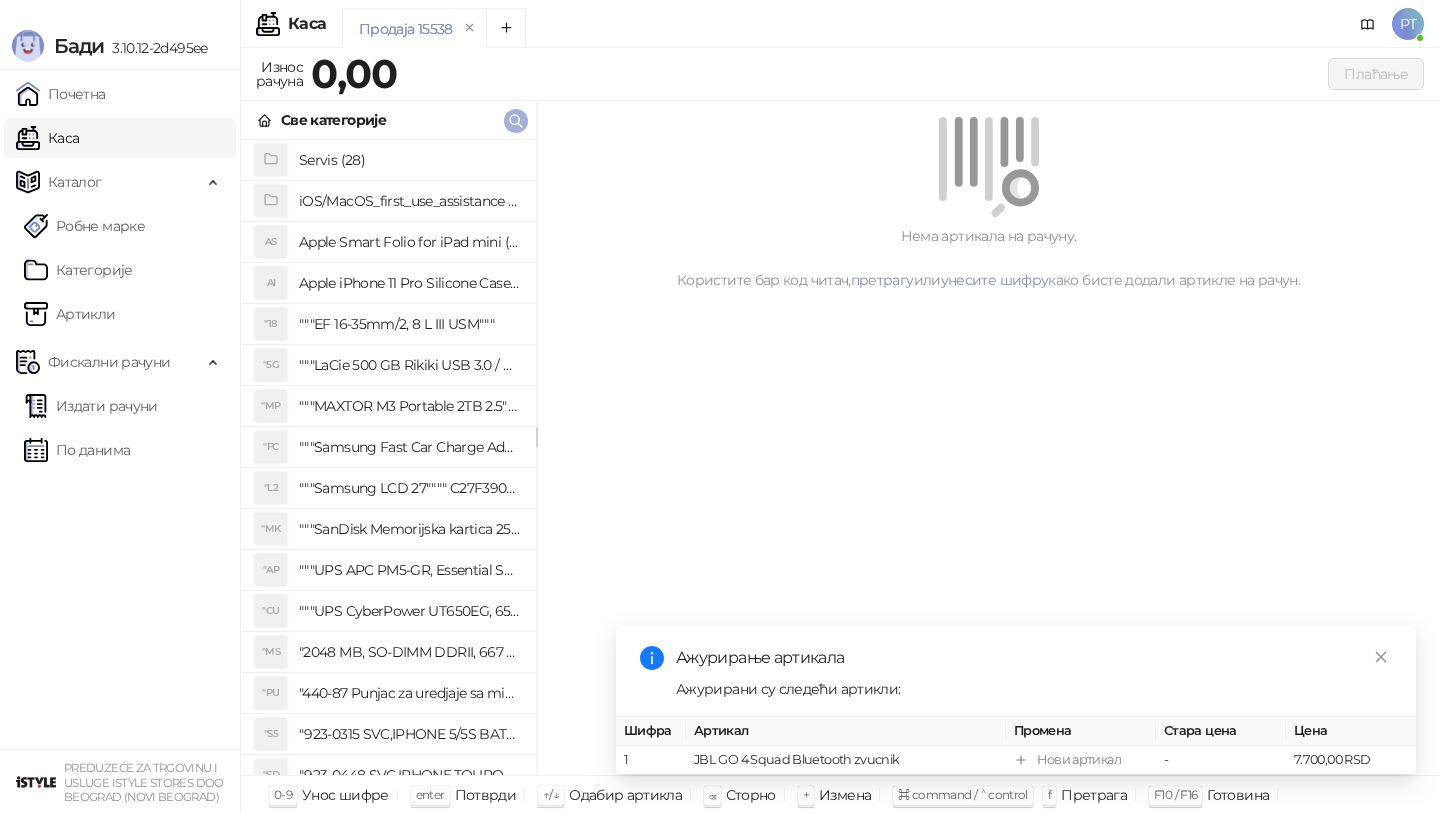 click 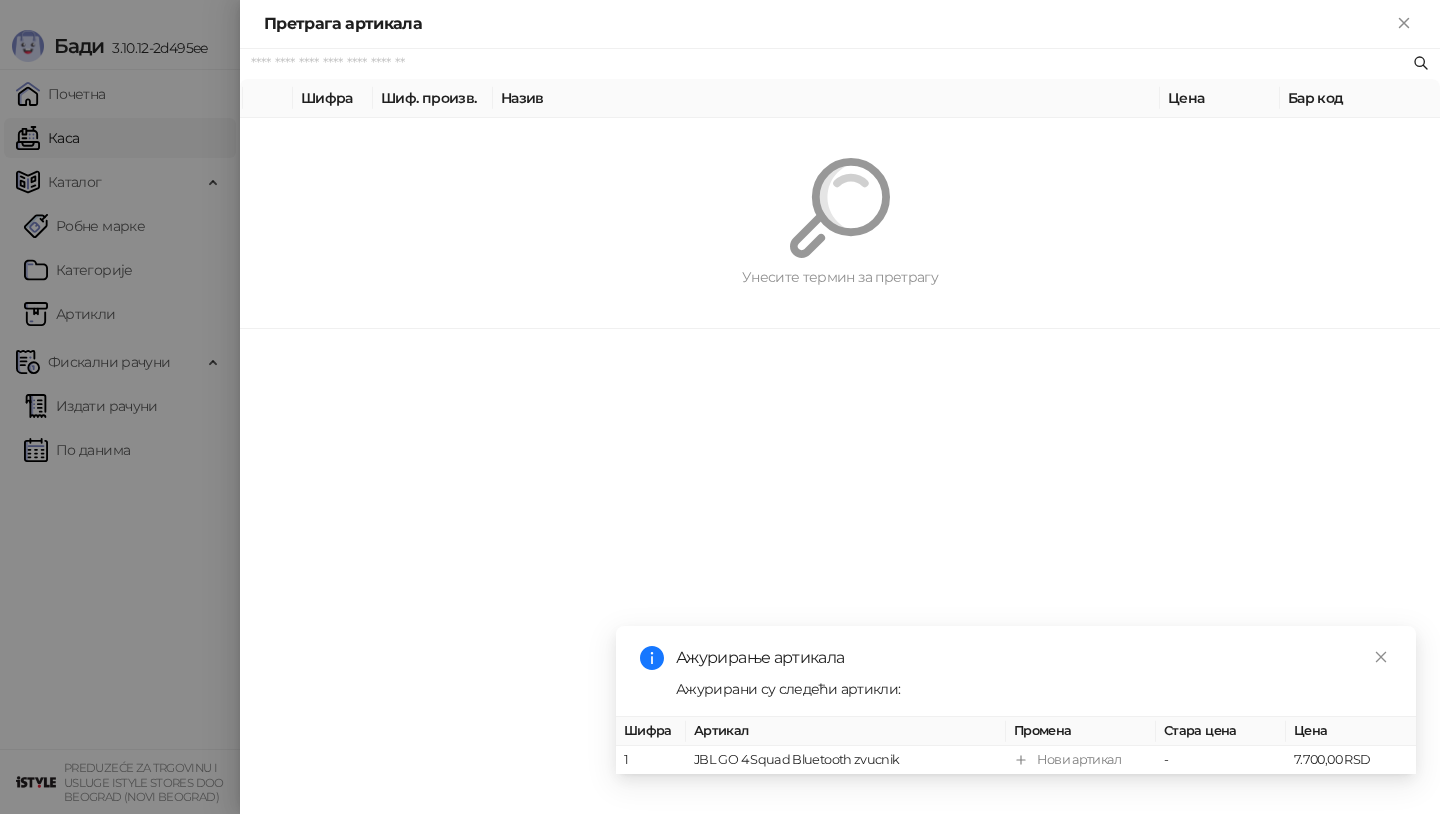 paste on "*********" 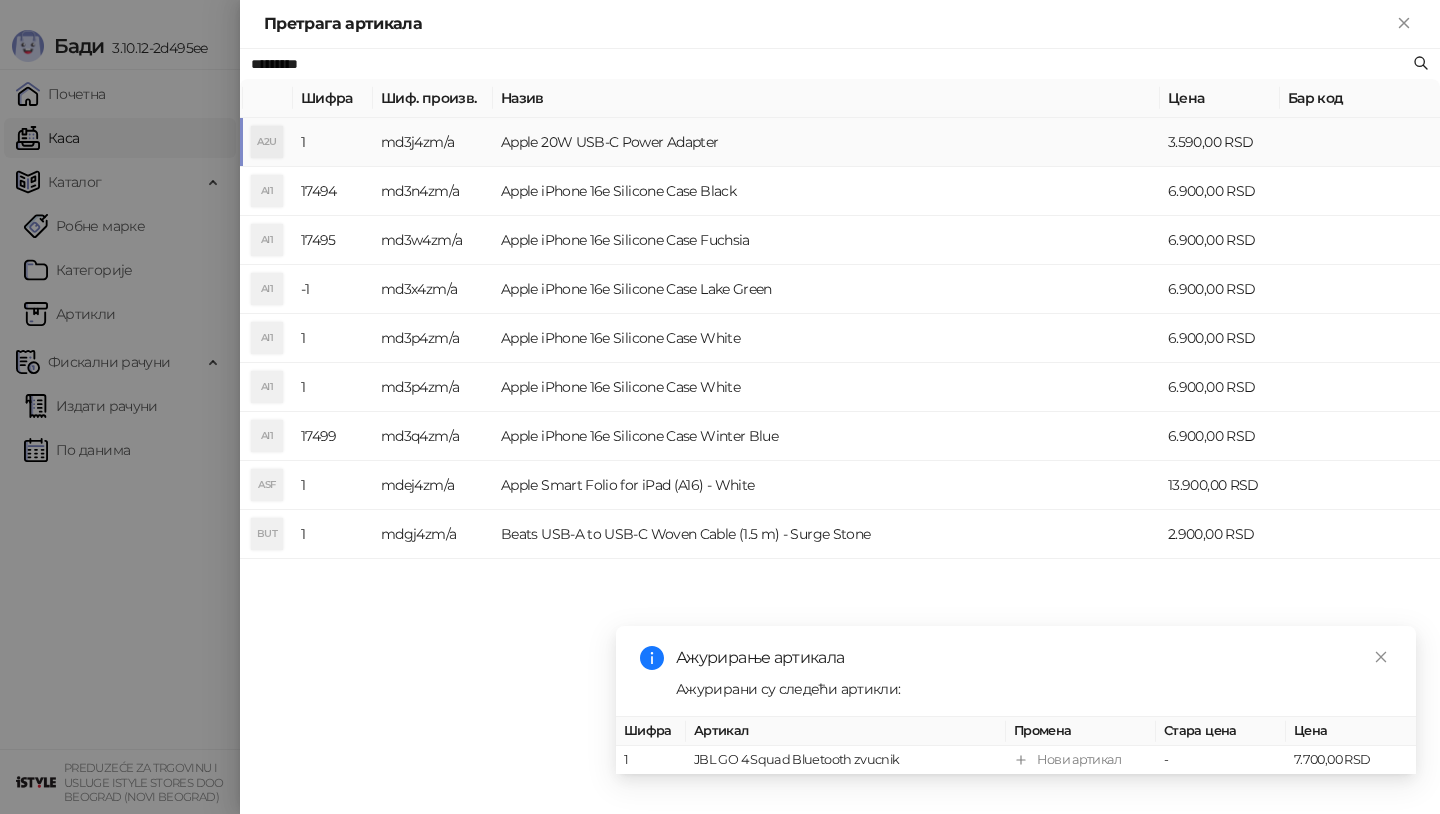 click on "Apple 20W USB-C Power Adapter" at bounding box center (826, 142) 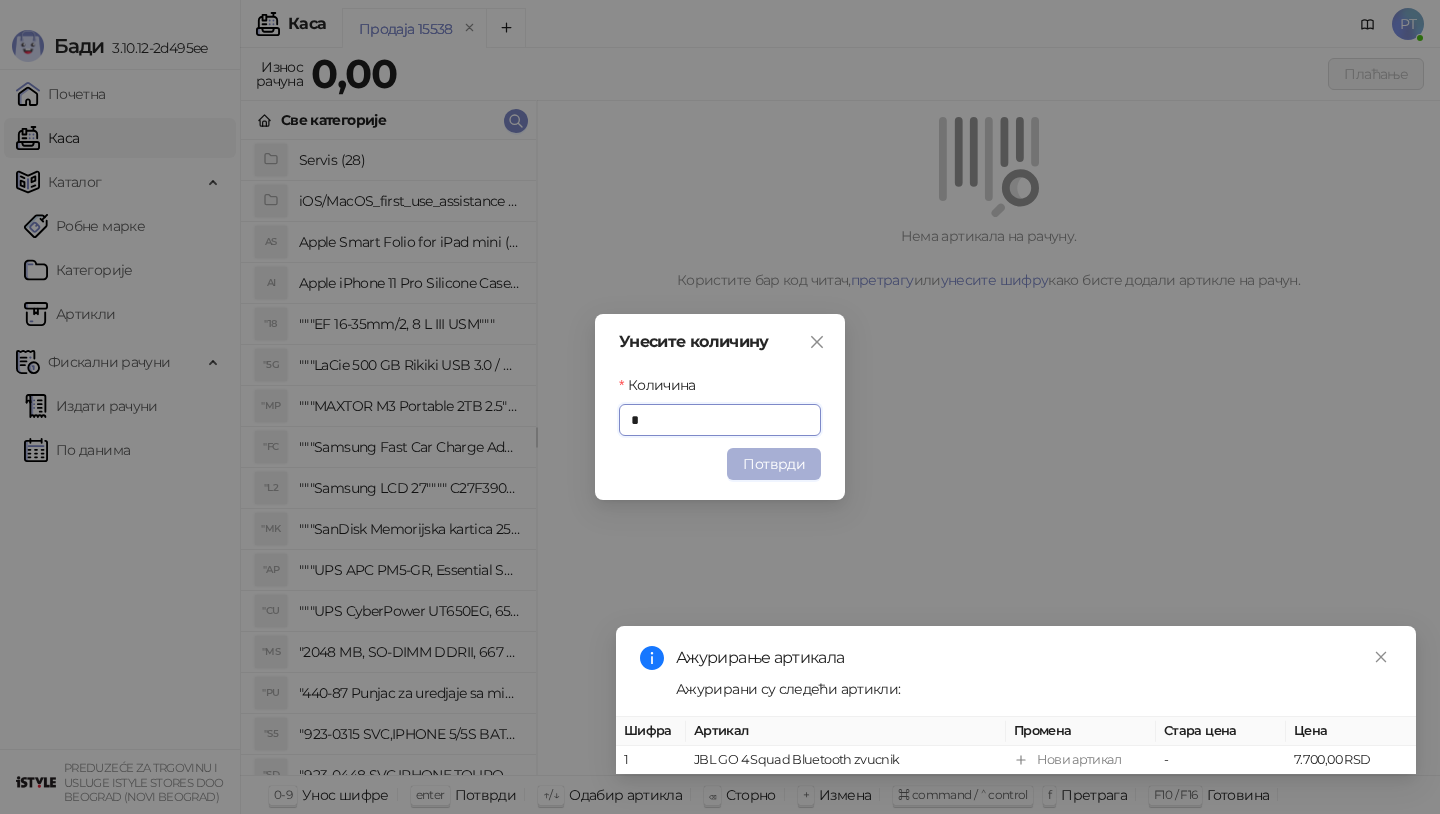 click on "Потврди" at bounding box center (774, 464) 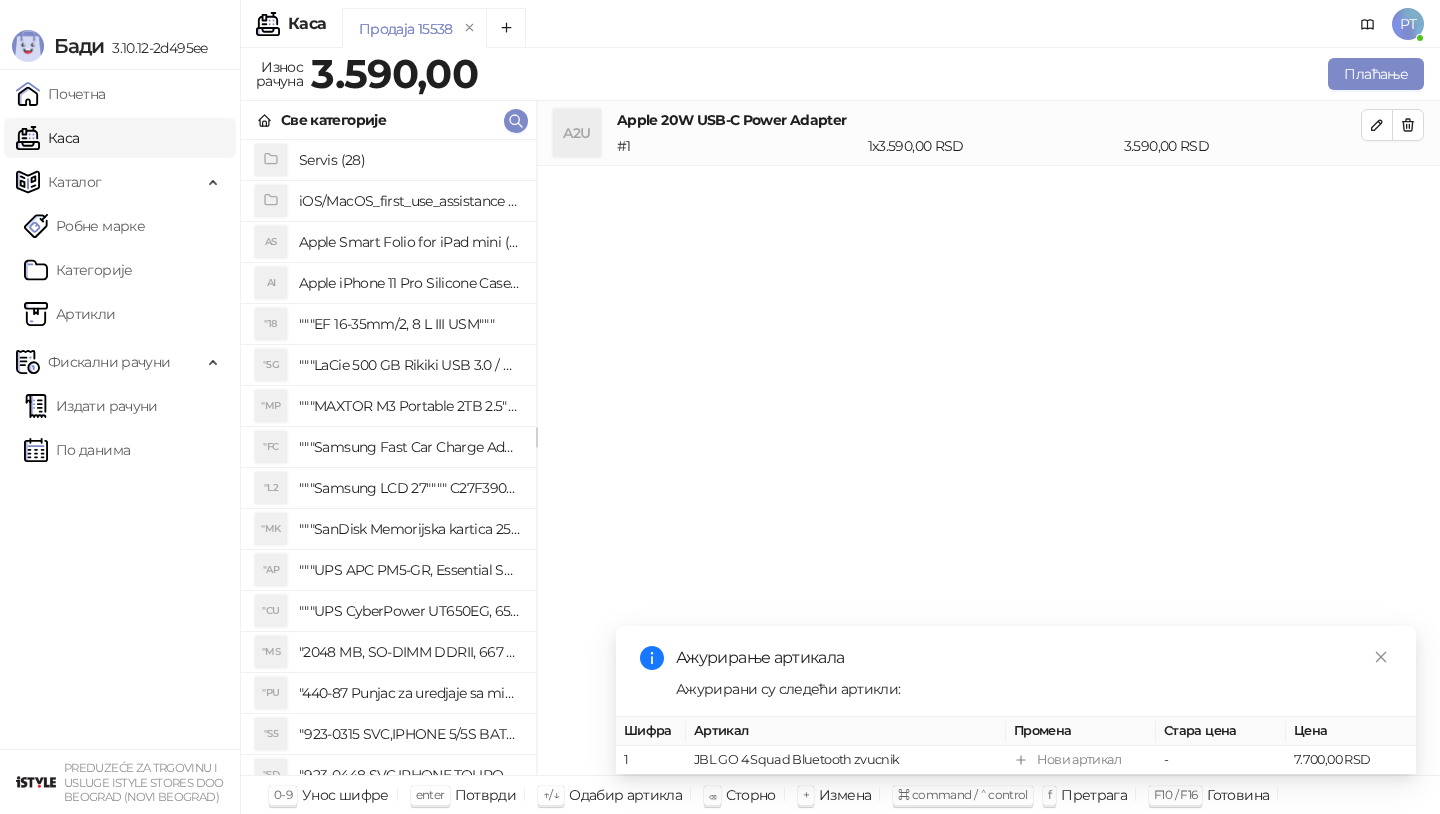 click on "A2U Apple 20W USB-C Power Adapter    # 1 1  x  3.590,00 RSD 3.590,00 RSD" at bounding box center (988, 438) 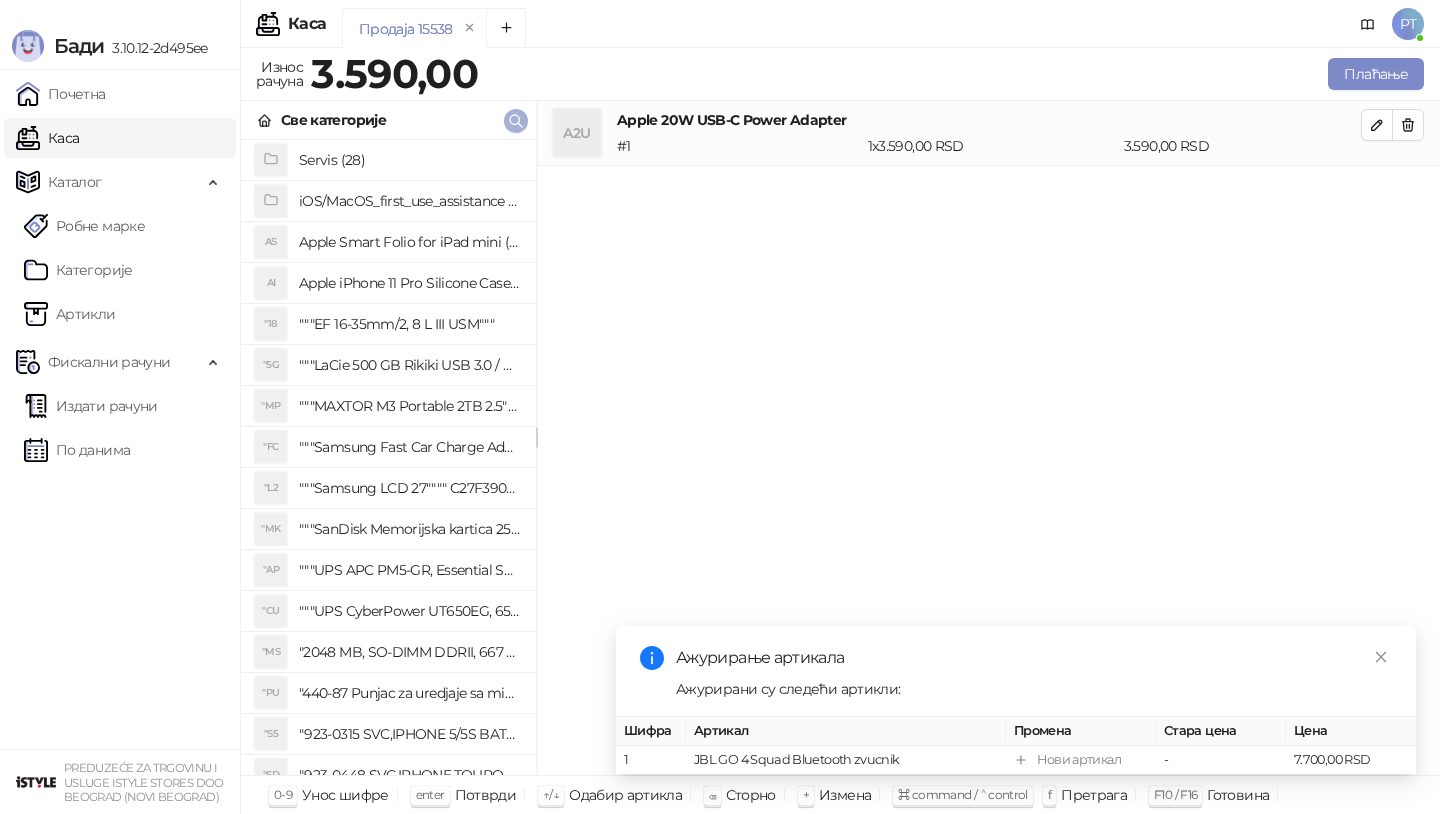 click 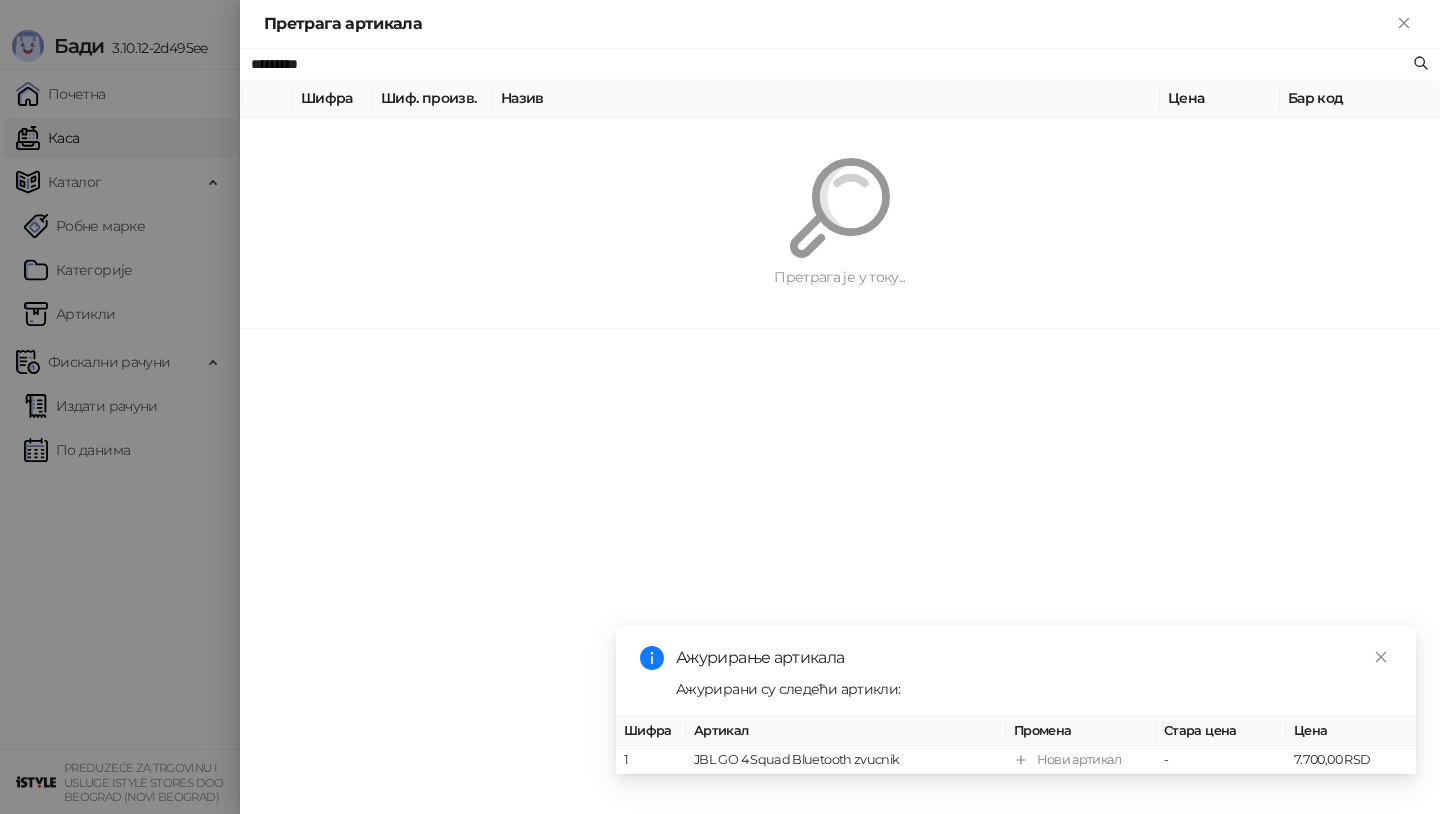 paste on "**********" 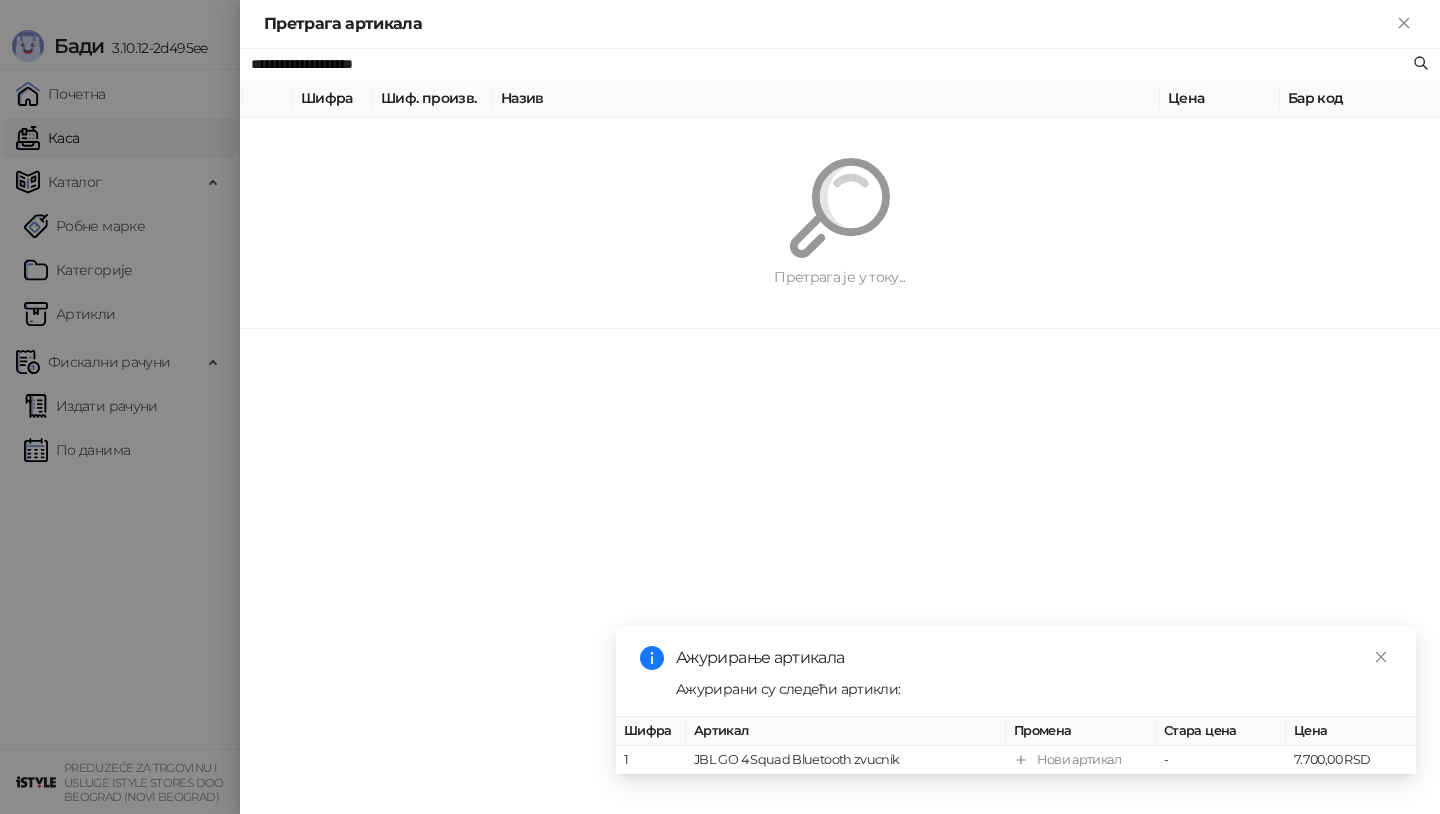 type on "**********" 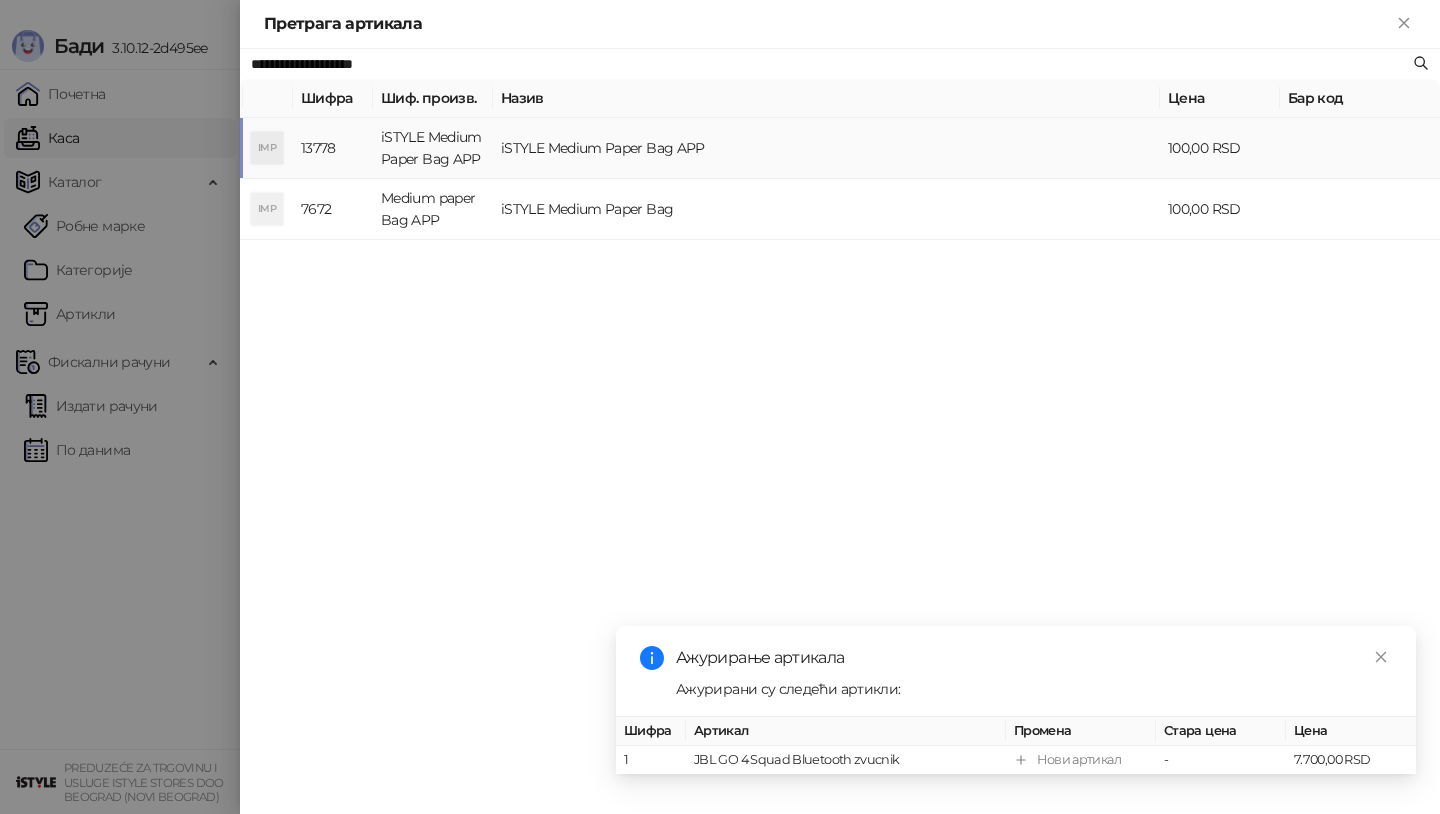 click on "iSTYLE Medium Paper Bag APP" at bounding box center (433, 148) 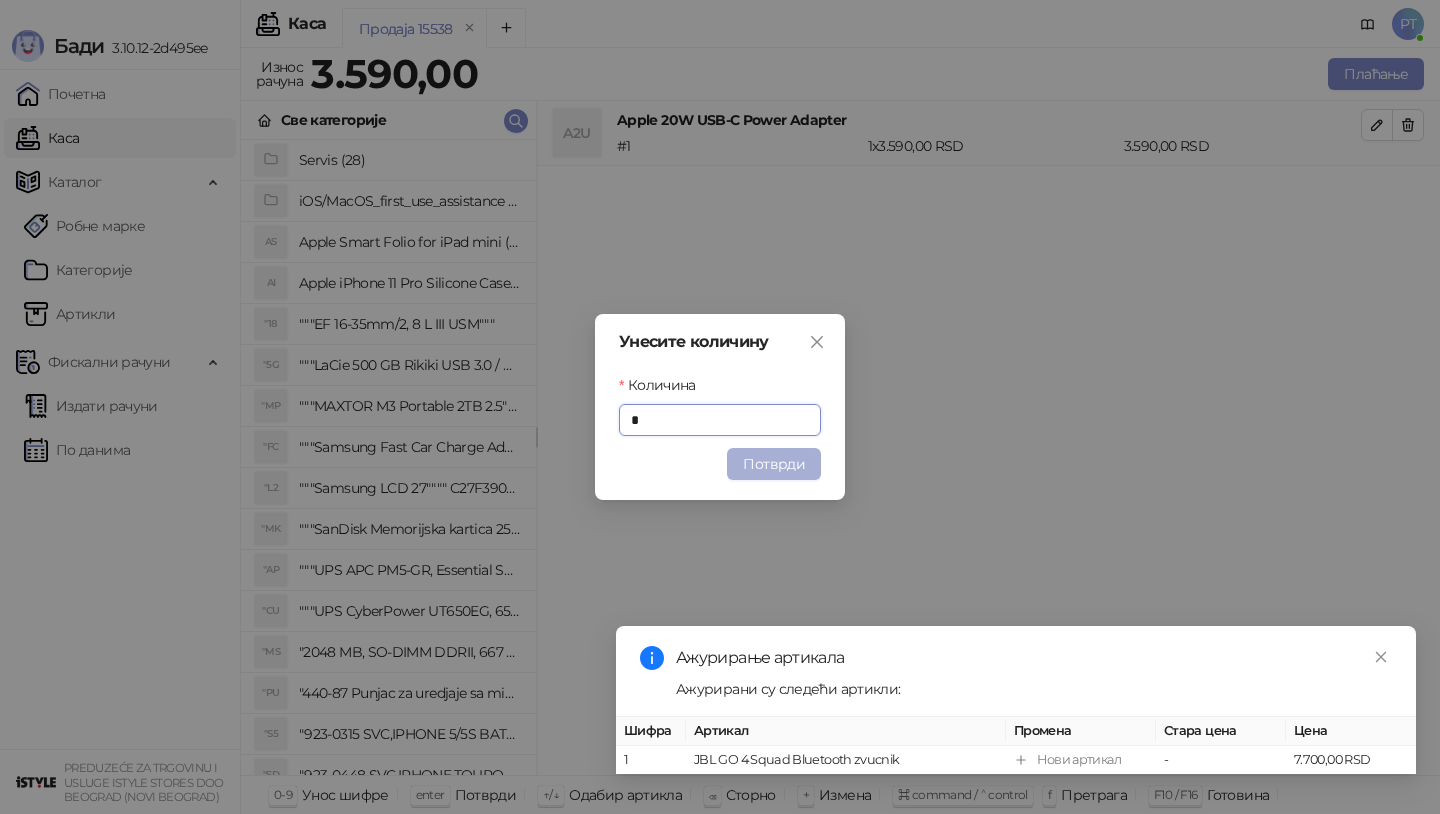click on "Потврди" at bounding box center (774, 464) 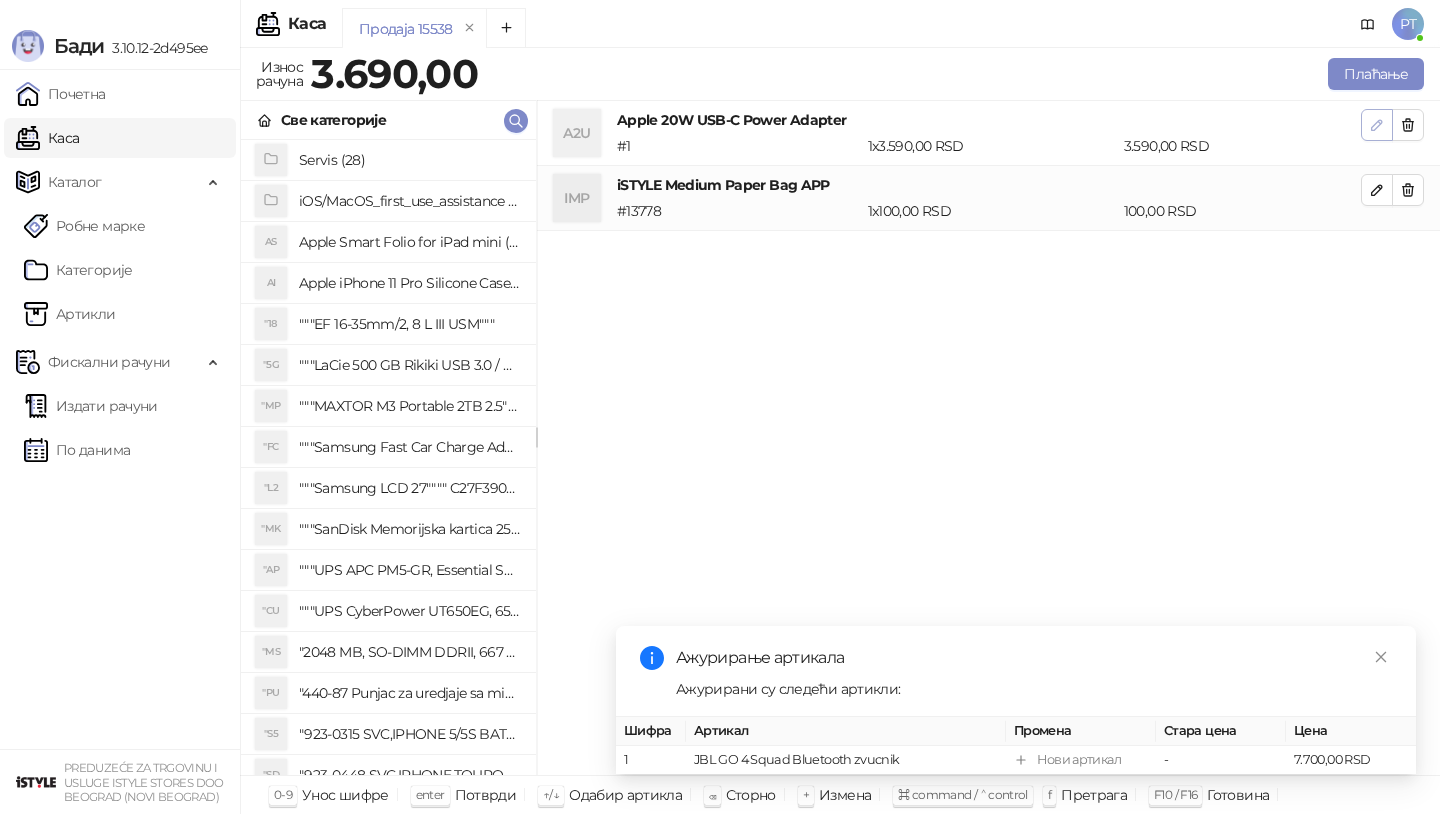 click at bounding box center (1377, 125) 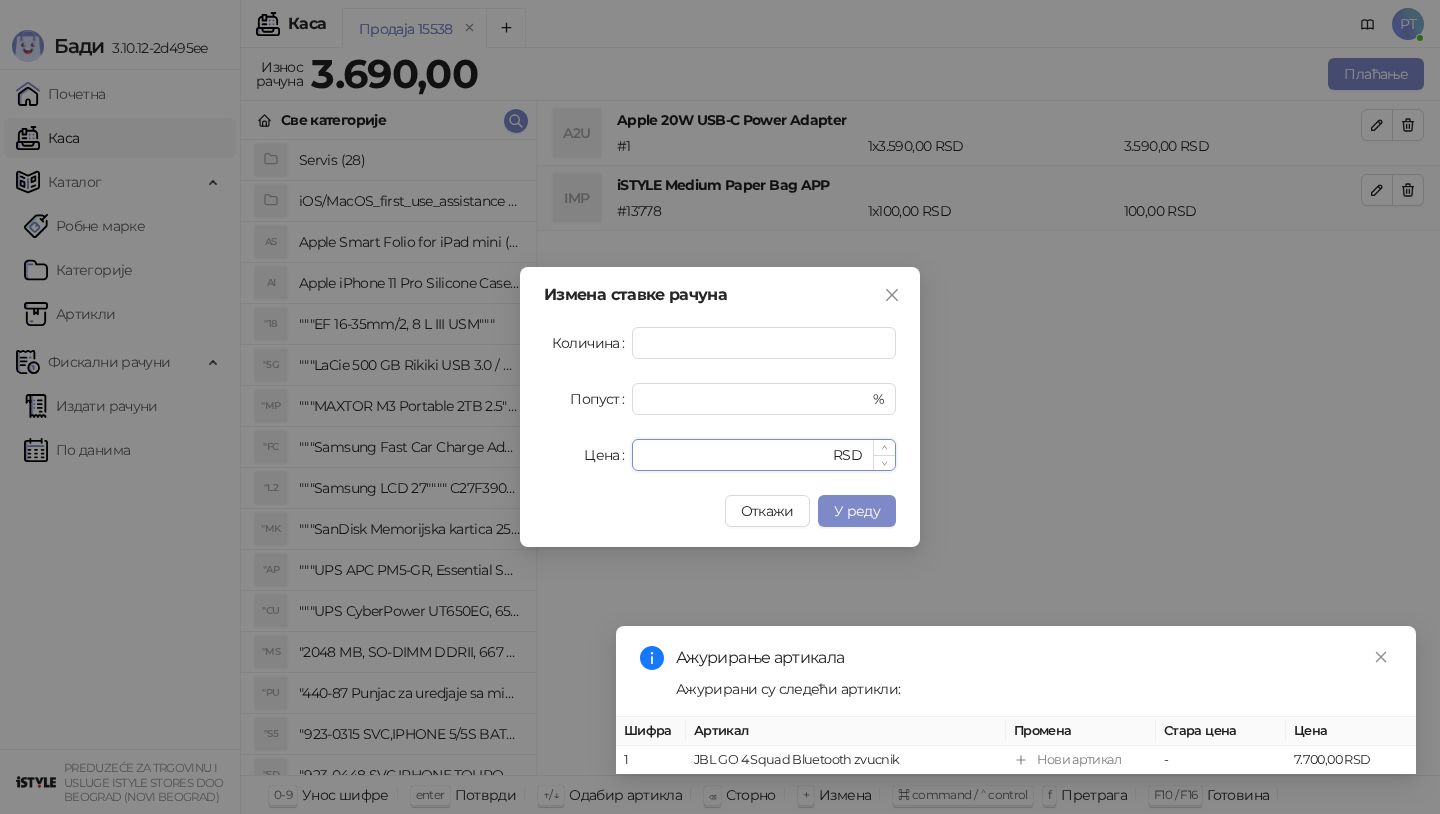 click on "****" at bounding box center [736, 455] 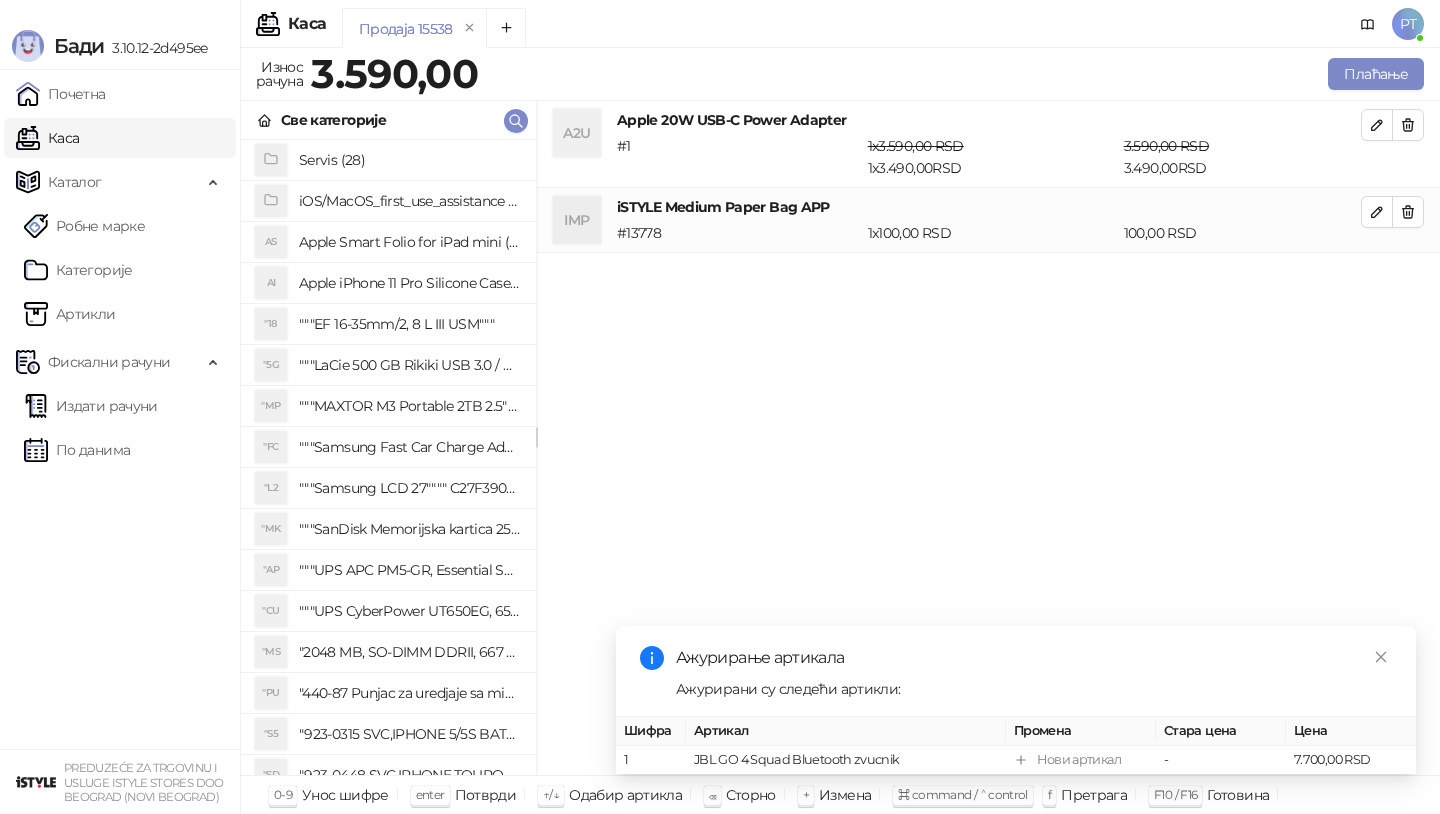 click on "A2U Apple 20W USB-C Power Adapter    # 1 1  x  3.590,00   RSD 1  x  3.490,00  RSD  3.590,00   RSD 3.490,00  RSD  IMP iSTYLE Medium Paper Bag APP    # 13778 1  x  100,00 RSD 100,00 RSD" at bounding box center (988, 438) 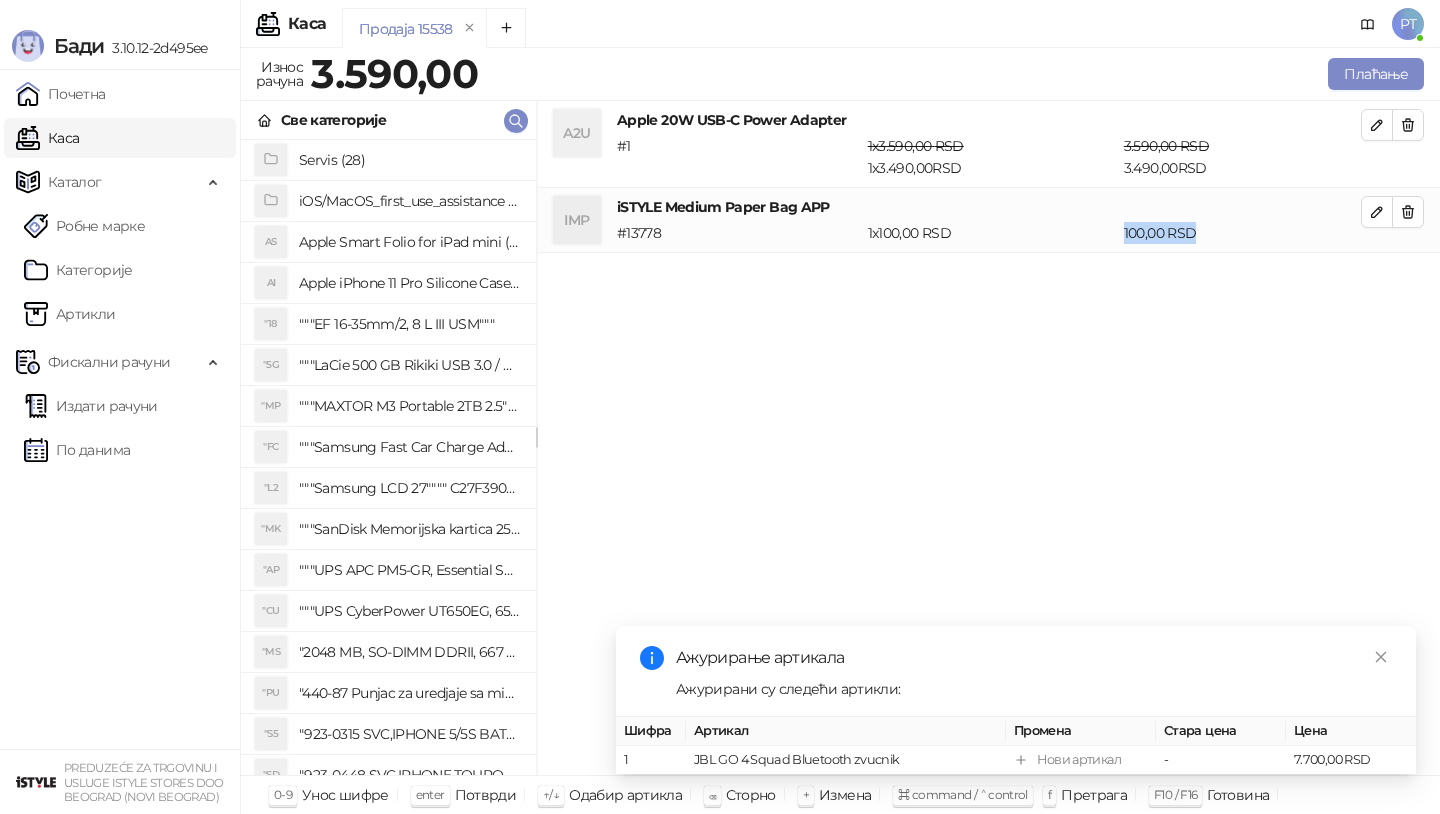 click on "A2U Apple 20W USB-C Power Adapter    # 1 1  x  3.590,00   RSD 1  x  3.490,00  RSD  3.590,00   RSD 3.490,00  RSD  IMP iSTYLE Medium Paper Bag APP    # 13778 1  x  100,00 RSD 100,00 RSD" at bounding box center (988, 438) 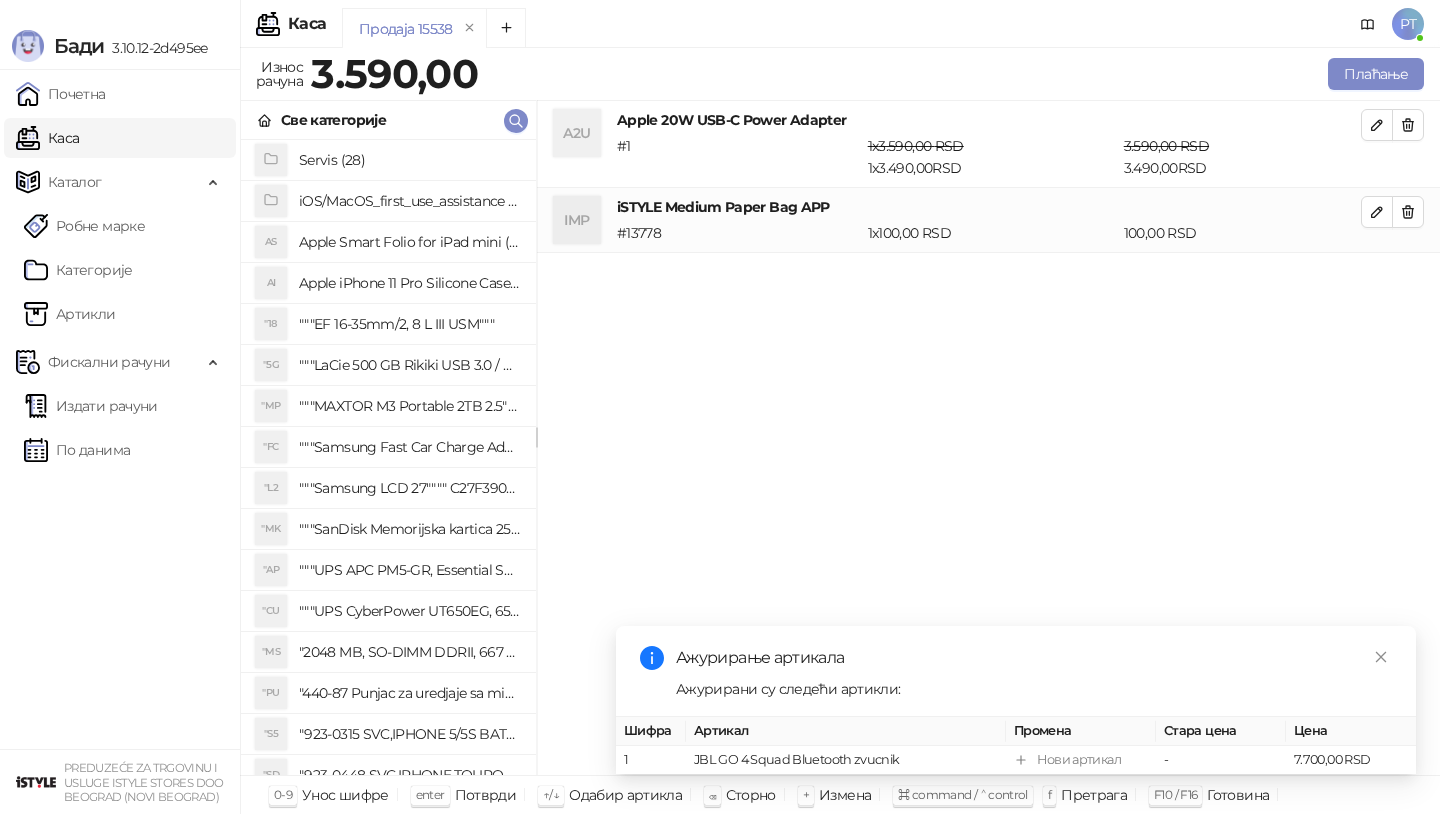 click on "A2U Apple 20W USB-C Power Adapter    # 1 1  x  3.590,00   RSD 1  x  3.490,00  RSD  3.590,00   RSD 3.490,00  RSD  IMP iSTYLE Medium Paper Bag APP    # 13778 1  x  100,00 RSD 100,00 RSD" at bounding box center (988, 438) 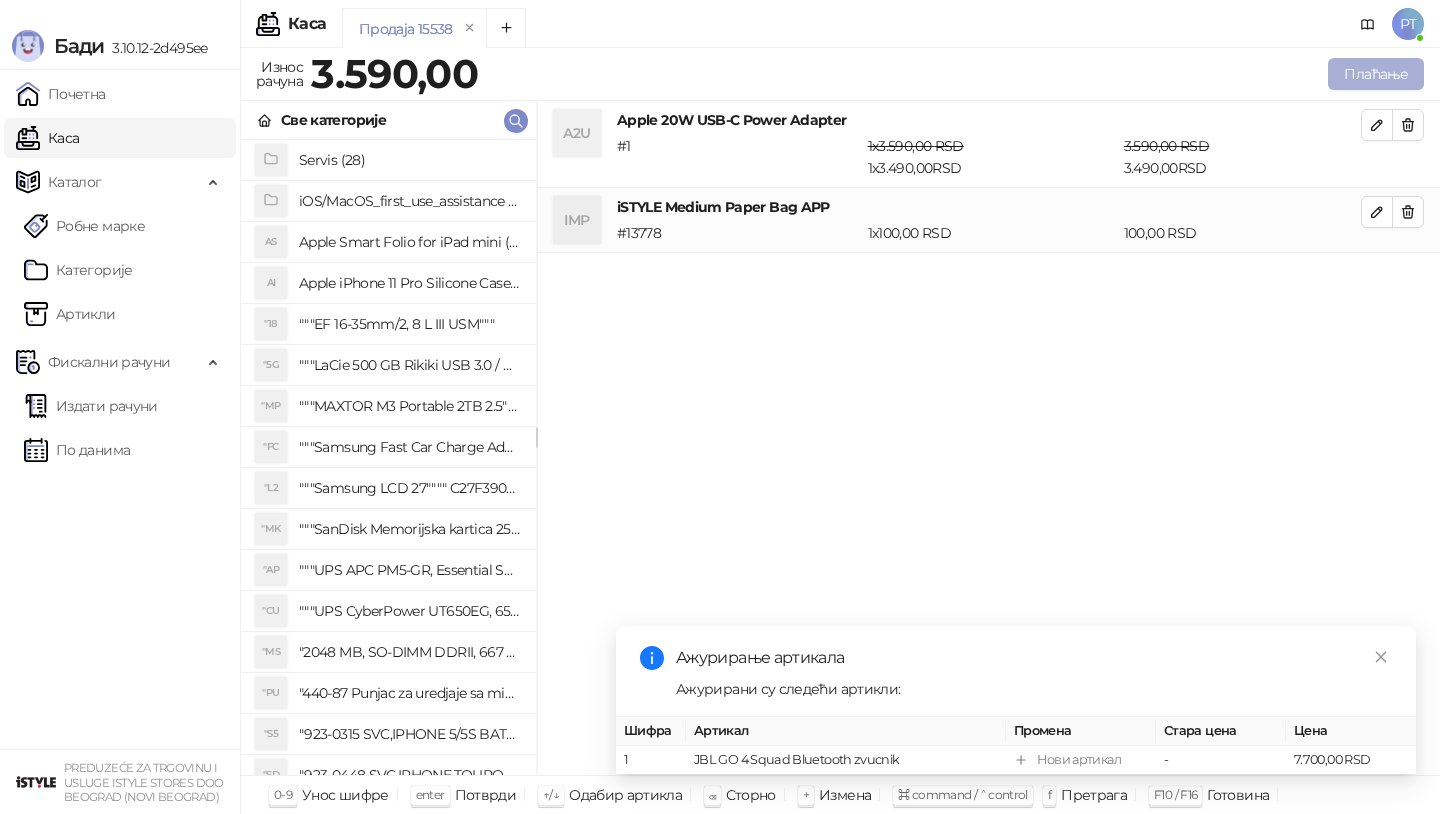 click on "Плаћање" at bounding box center [1376, 74] 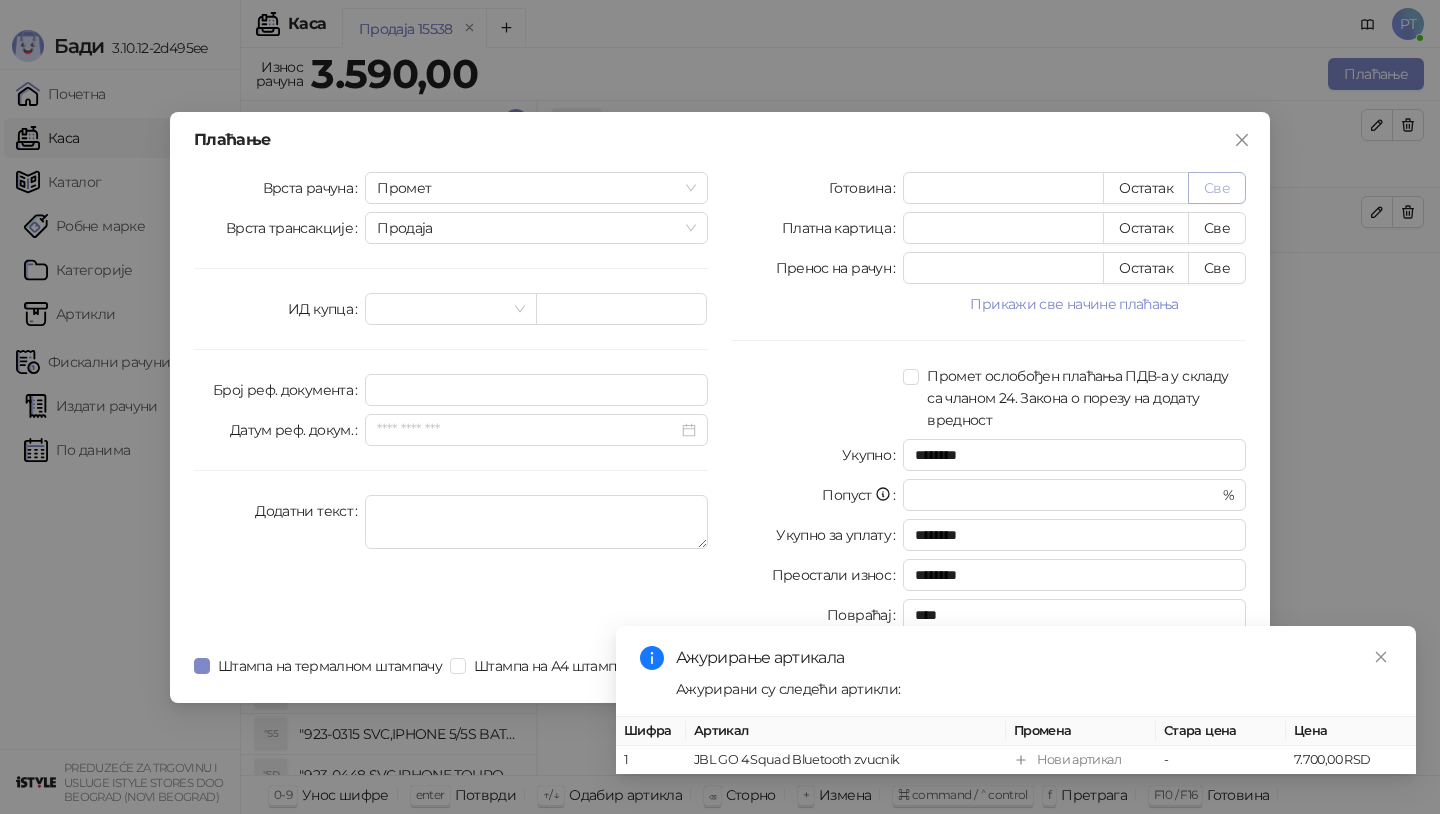 click on "Све" at bounding box center [1217, 188] 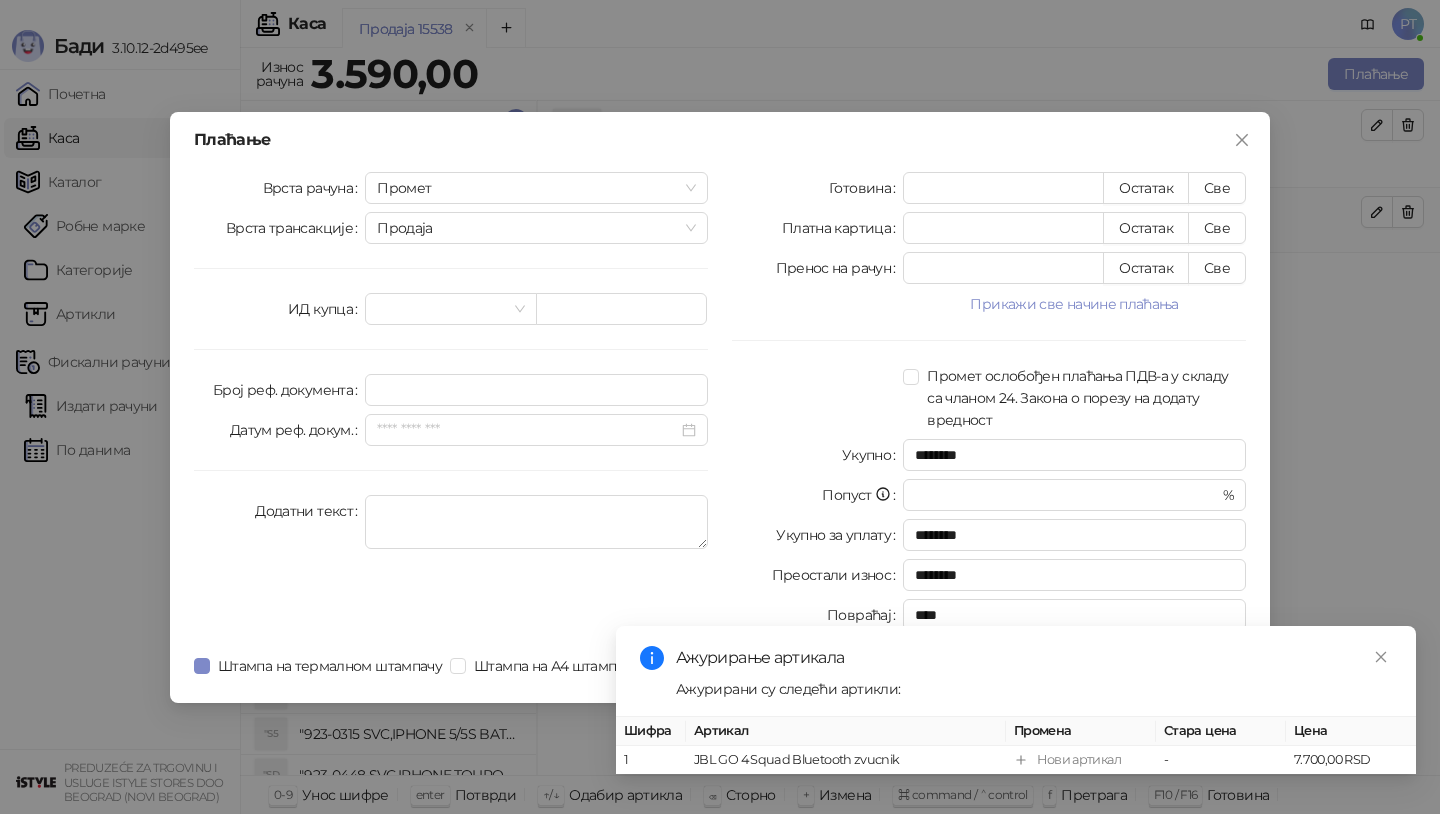 type on "****" 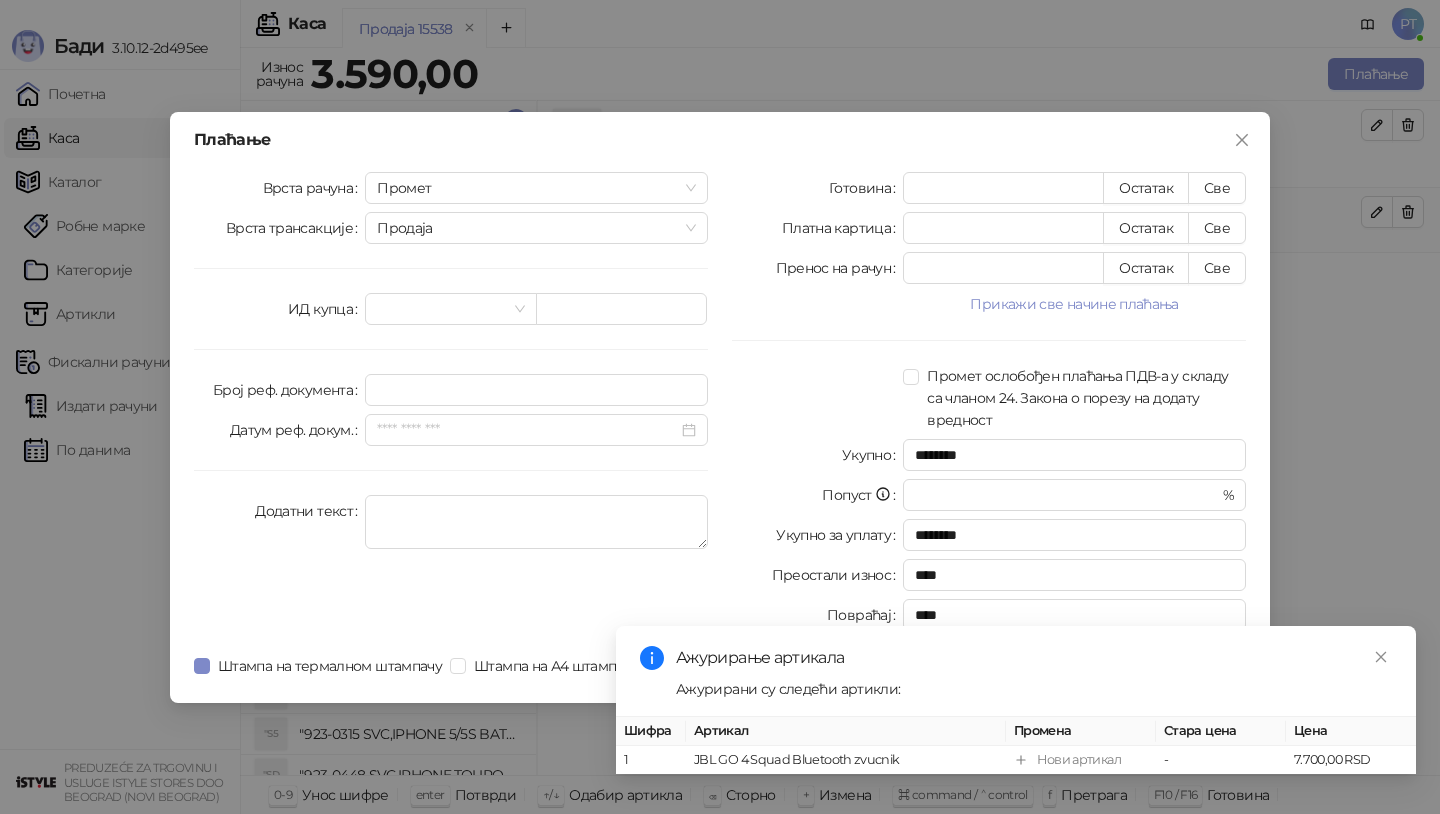 click on "Плаћање Врста рачуна Промет Врста трансакције Продаја ИД купца [ID] Број реф. документа Датум реф. докум. Додатни текст Готовина **** Остатак Све Платна картица * Остатак Све Пренос на рачун * Остатак Све Прикажи све начине плаћања Ваучер * Остатак Све Чек * Остатак Све Инстант плаћање * Остатак Све Друго безготовинско * Остатак Све Промет ослобођен плаћања ПДВ-а у складу са чланом 24. Закона о порезу на додату вредност Укупно ******** Попуст * % Укупно за уплату ******** Преостали износ **** Повраћај **** Штампа на термалном штампачу Штампа на А4 штампачу Ел. пошта Откажи" at bounding box center (720, 407) 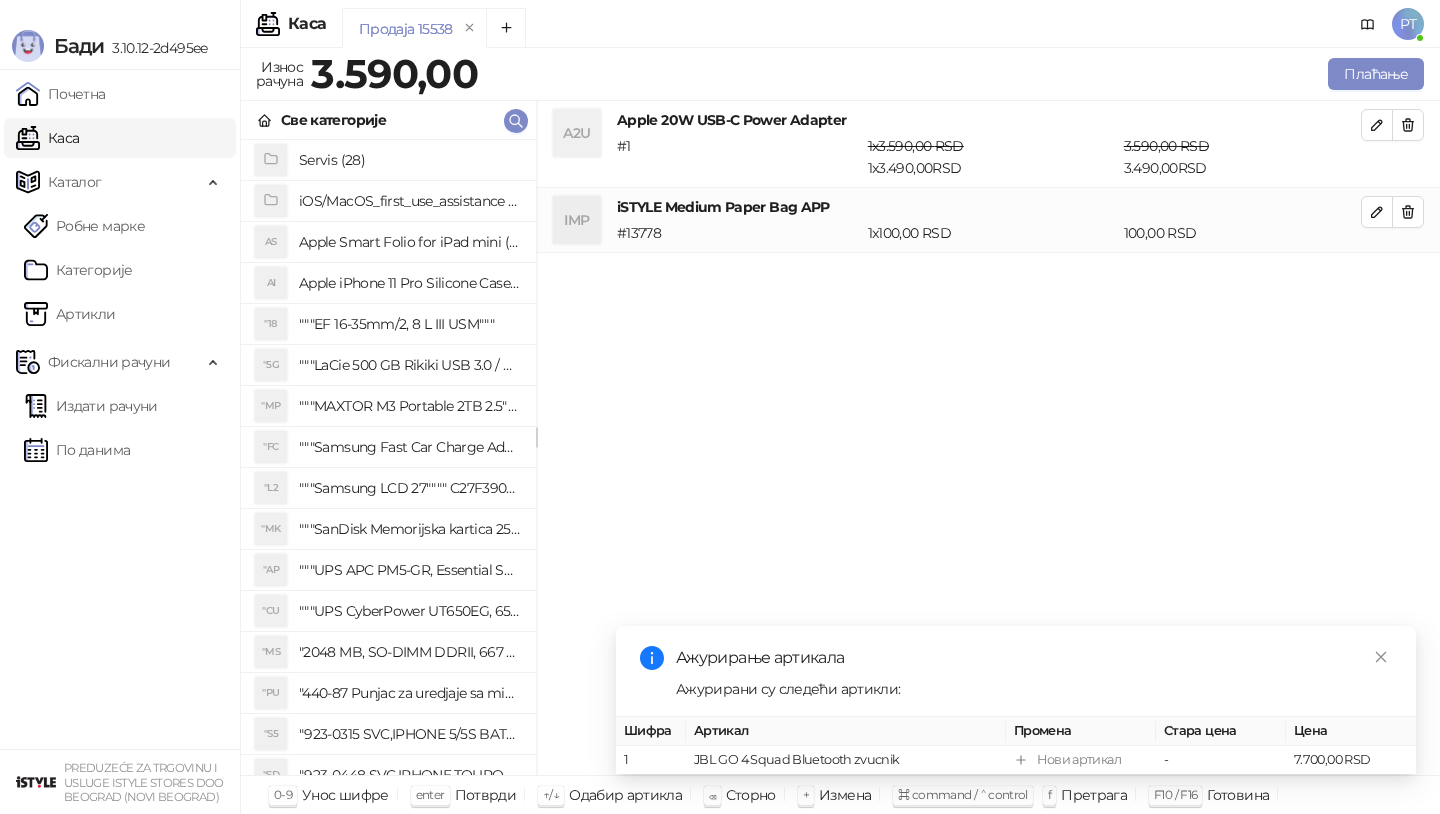 click on "A2U Apple 20W USB-C Power Adapter    # 1 1  x  3.590,00   RSD 1  x  3.490,00  RSD  3.590,00   RSD 3.490,00  RSD  IMP iSTYLE Medium Paper Bag APP    # 13778 1  x  100,00 RSD 100,00 RSD" at bounding box center (988, 438) 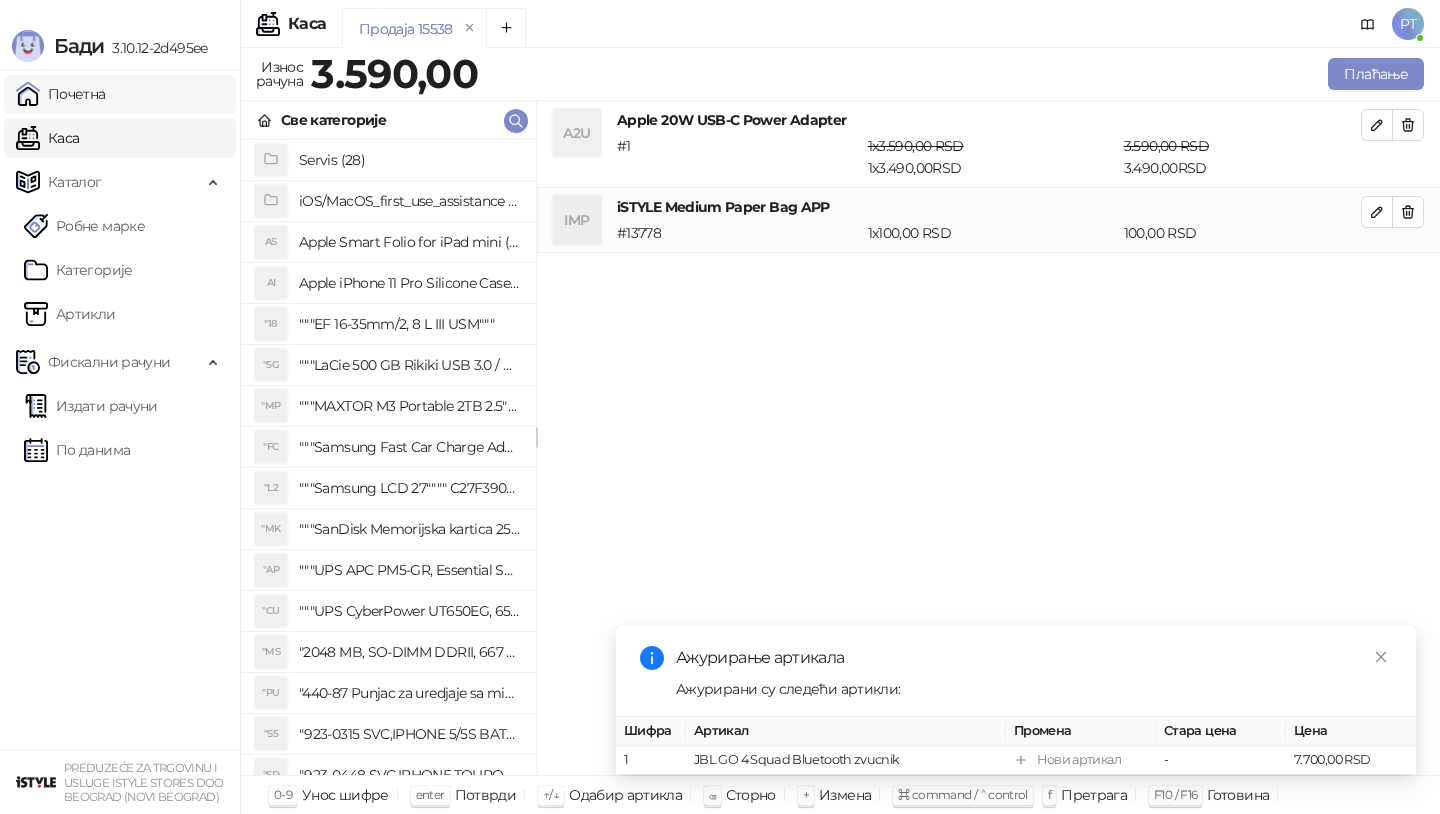 click on "Почетна" at bounding box center [61, 94] 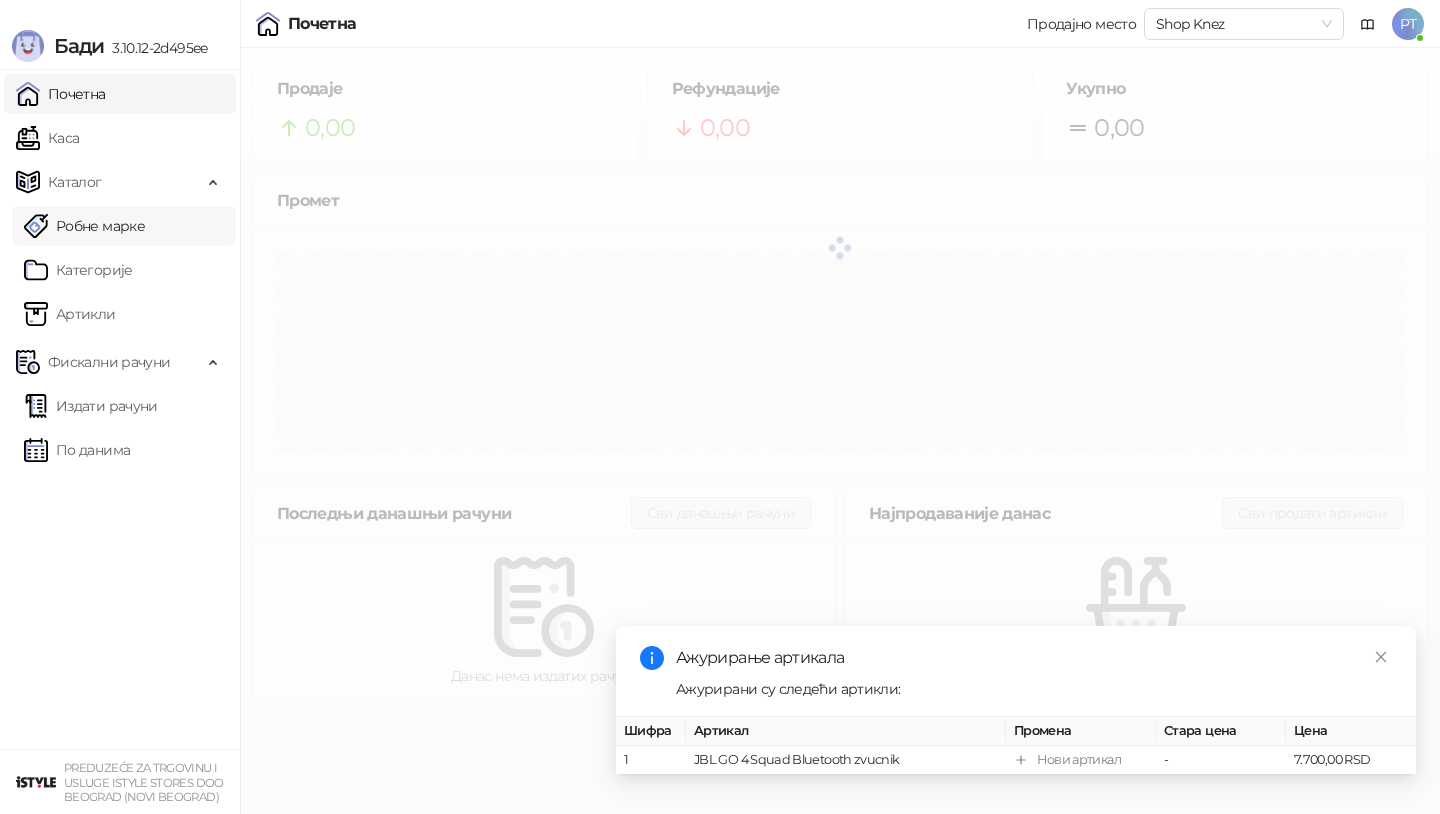 click on "Робне марке" at bounding box center [84, 226] 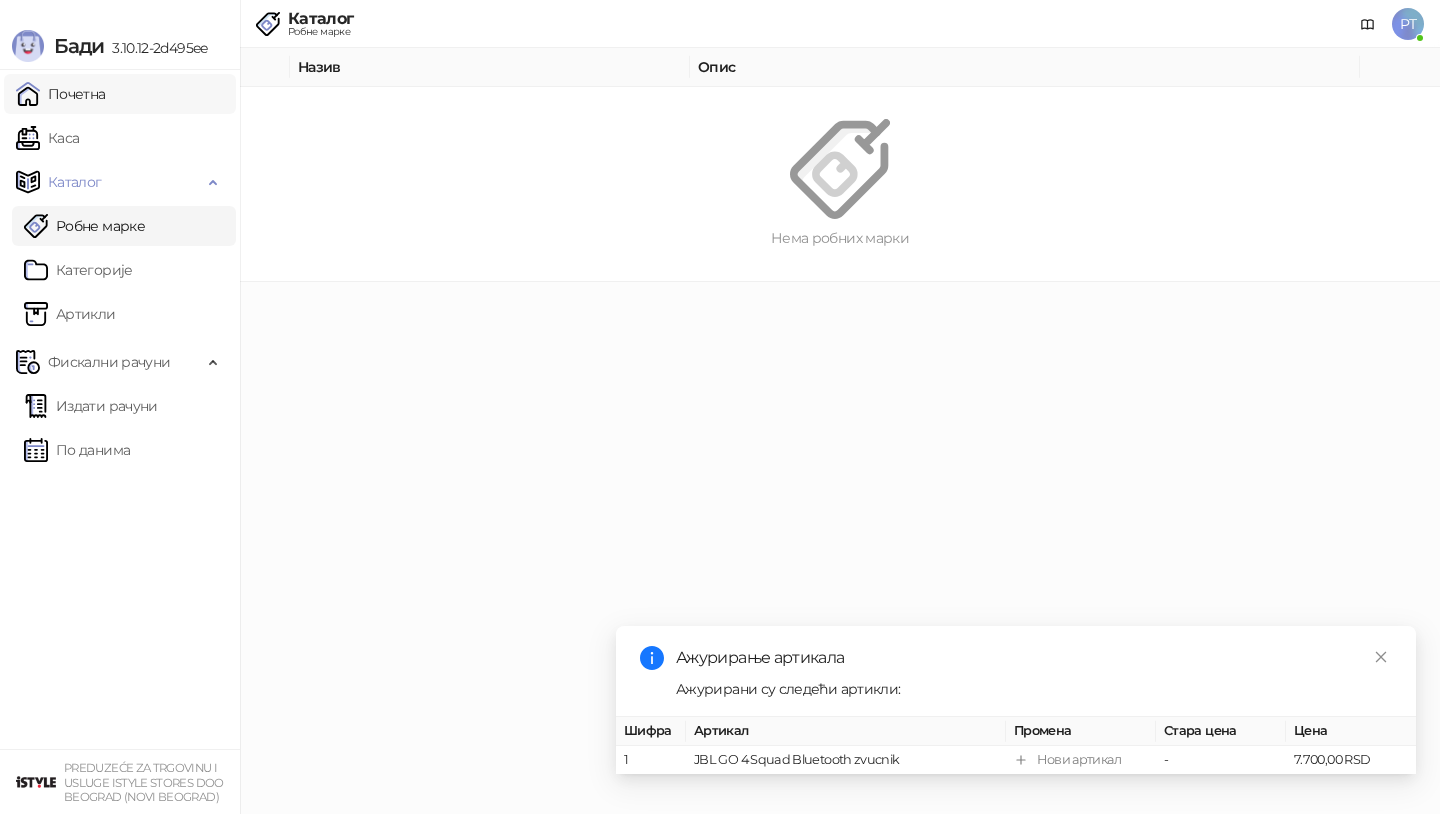 click on "Почетна" at bounding box center [61, 94] 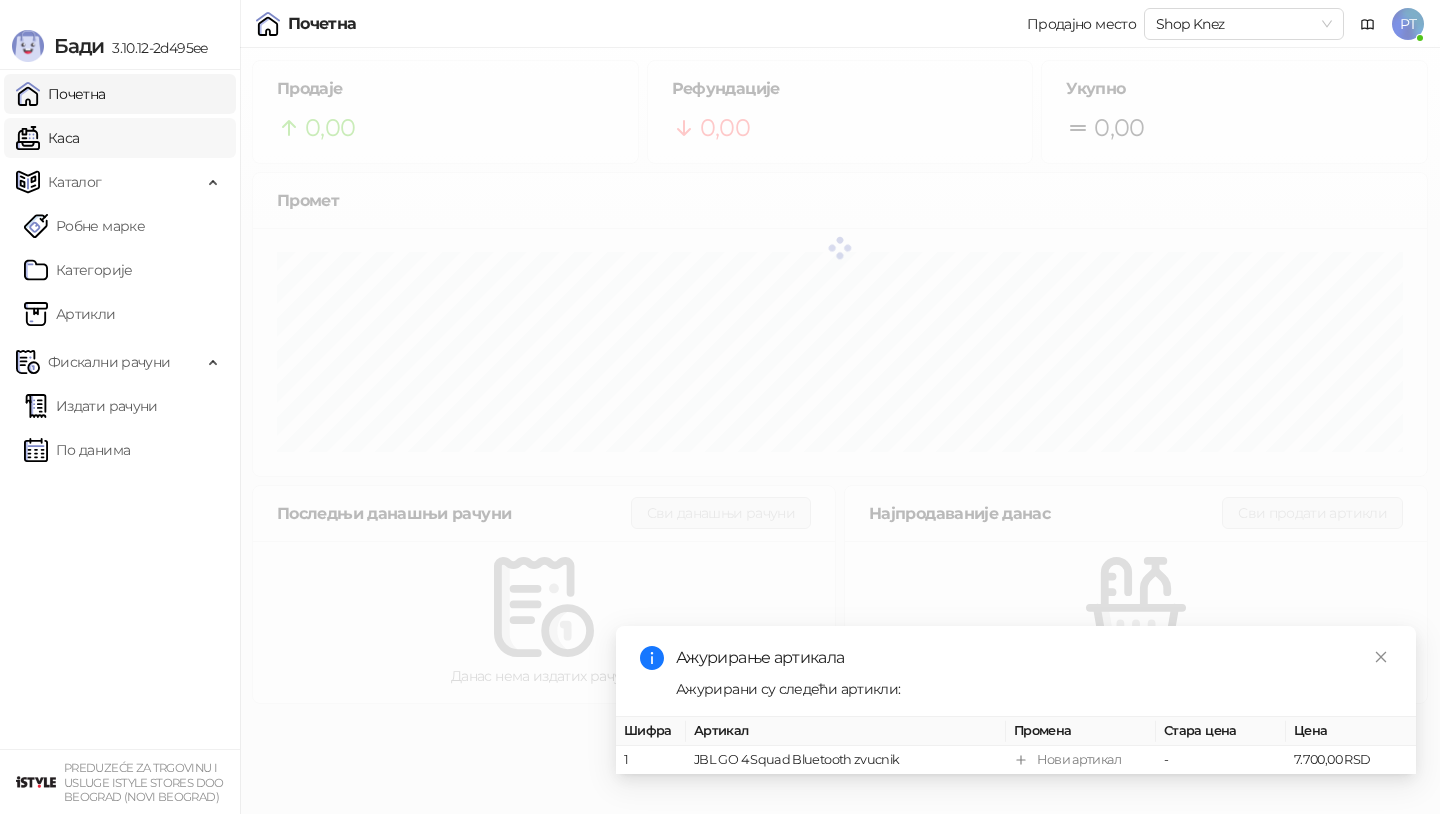 click on "Каса" at bounding box center (47, 138) 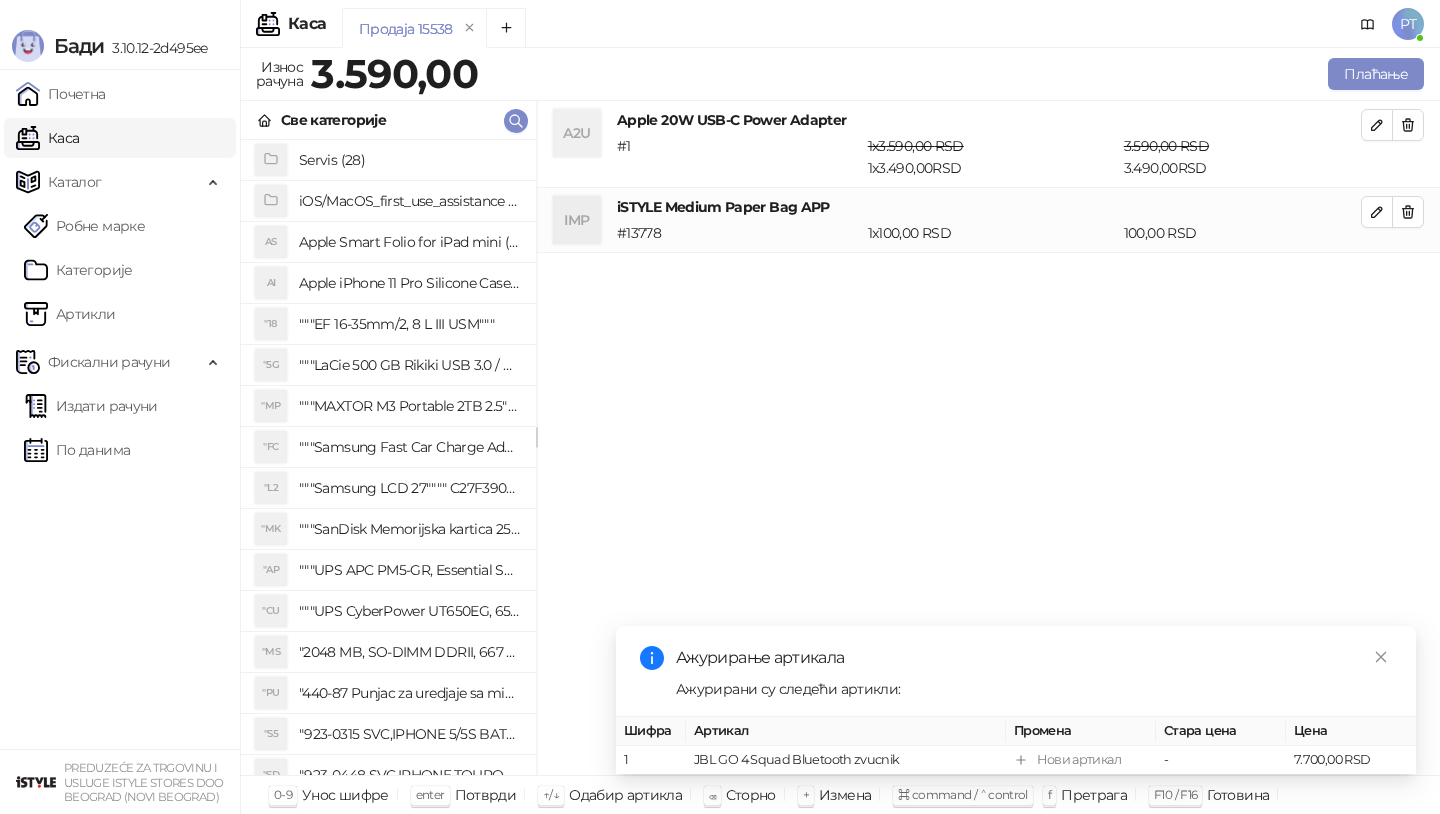 click on "A2U Apple 20W USB-C Power Adapter    # 1 1  x  3.590,00   RSD 1  x  3.490,00  RSD  3.590,00   RSD 3.490,00  RSD  IMP iSTYLE Medium Paper Bag APP    # 13778 1  x  100,00 RSD 100,00 RSD" at bounding box center [988, 438] 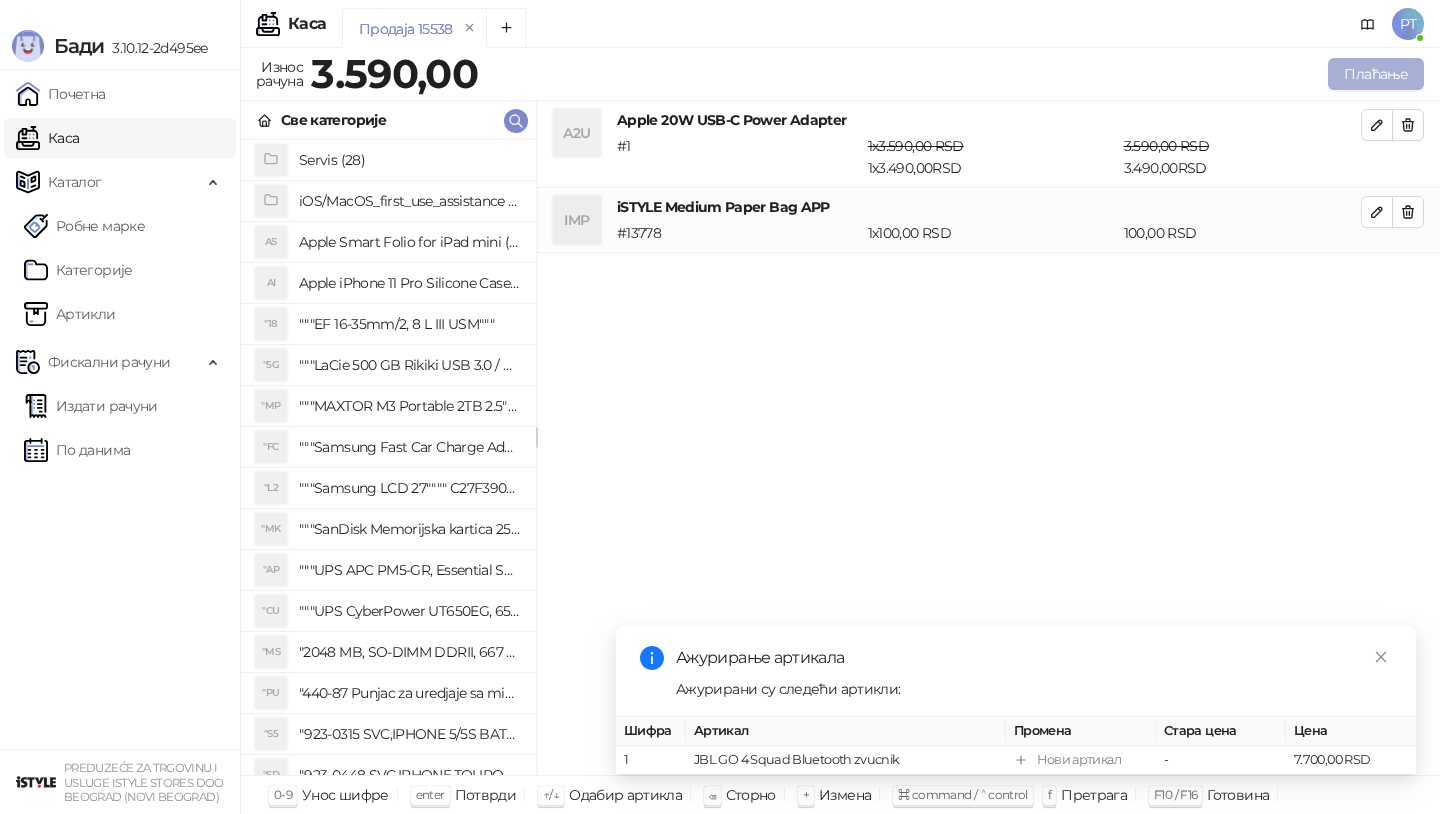 click on "Плаћање" at bounding box center [1376, 74] 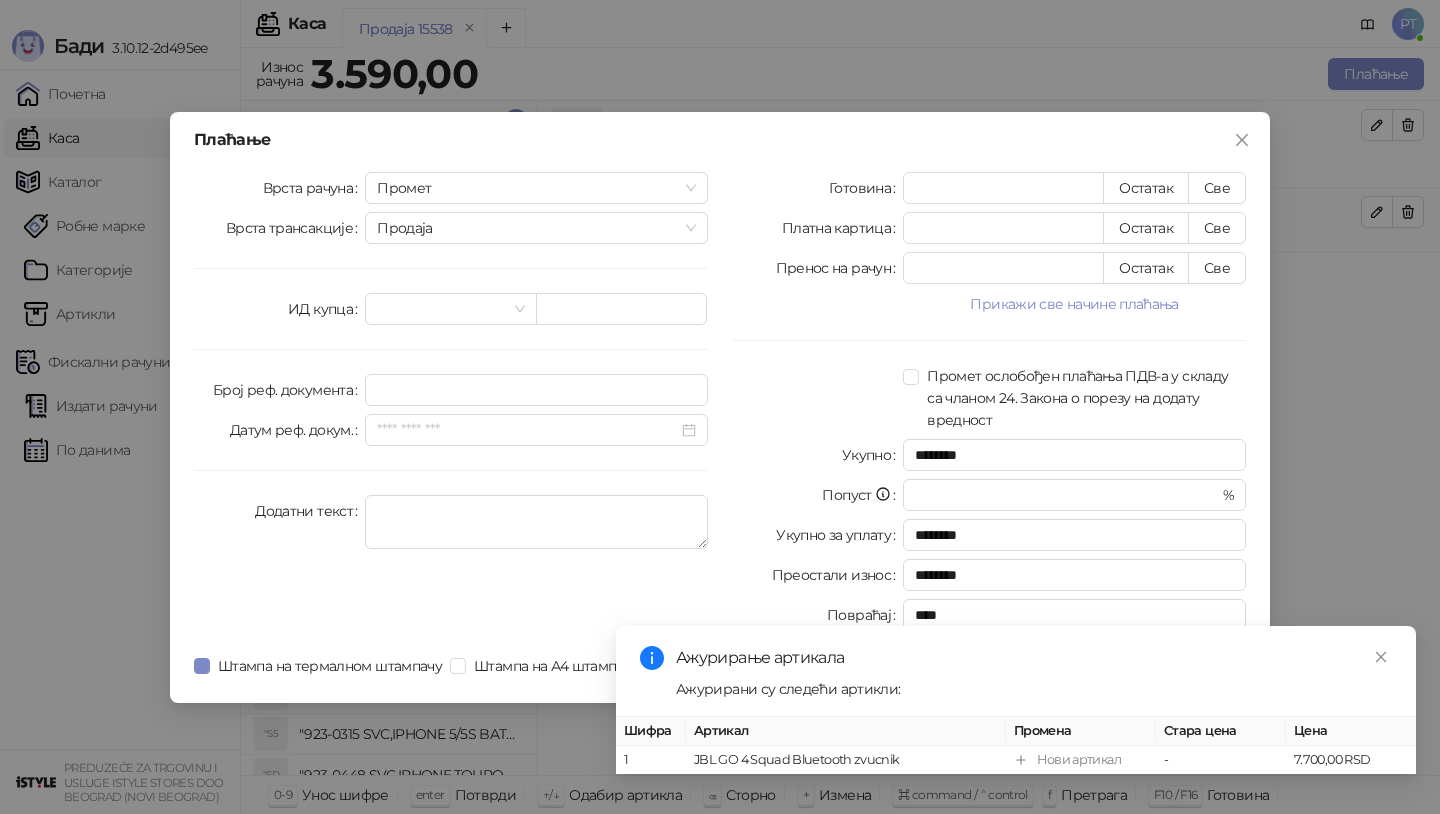 click on "Плаћање Врста рачуна Промет Врста трансакције Продаја ИД купца [ID] Број реф. документа Датум реф. докум. Додатни текст Готовина * Остатак Све Платна картица * Остатак Све Пренос на рачун * Остатак Све Прикажи све начине плаћања Ваучер * Остатак Све Чек * Остатак Све Инстант плаћање * Остатак Све Друго безготовинско * Остатак Све Промет ослобођен плаћања ПДВ-а у складу са чланом 24. Закона о порезу на додату вредност Укупно ******** Попуст * % Укупно за уплату ******** Преостали износ ******** Повраћај **** Штампа на термалном штампачу Штампа на А4 штампачу Ел. пошта Откажи" at bounding box center (720, 407) 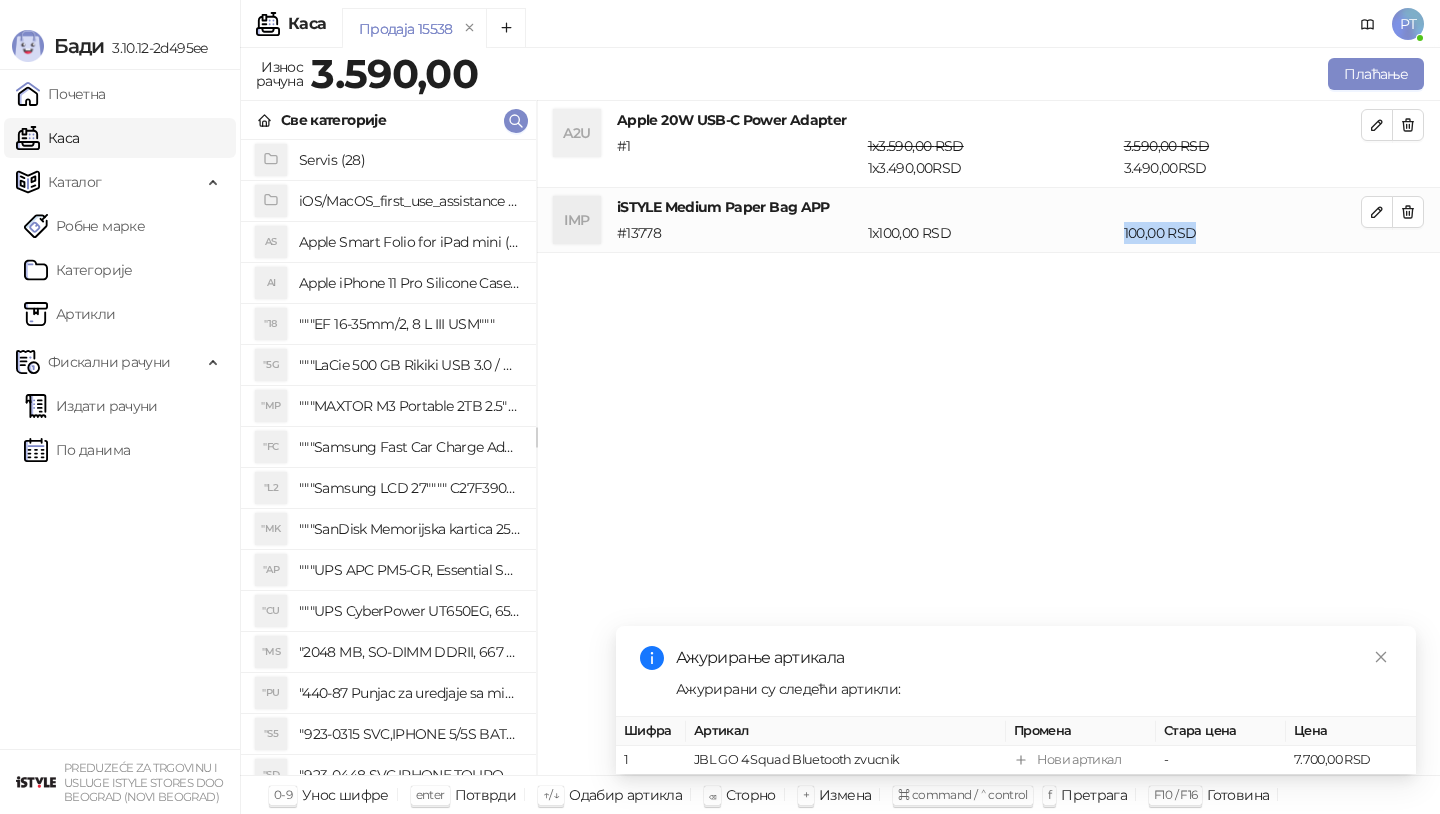 click on "A2U Apple 20W USB-C Power Adapter    # 1 1  x  3.590,00   RSD 1  x  3.490,00  RSD  3.590,00   RSD 3.490,00  RSD  IMP iSTYLE Medium Paper Bag APP    # 13778 1  x  100,00 RSD 100,00 RSD" at bounding box center (988, 438) 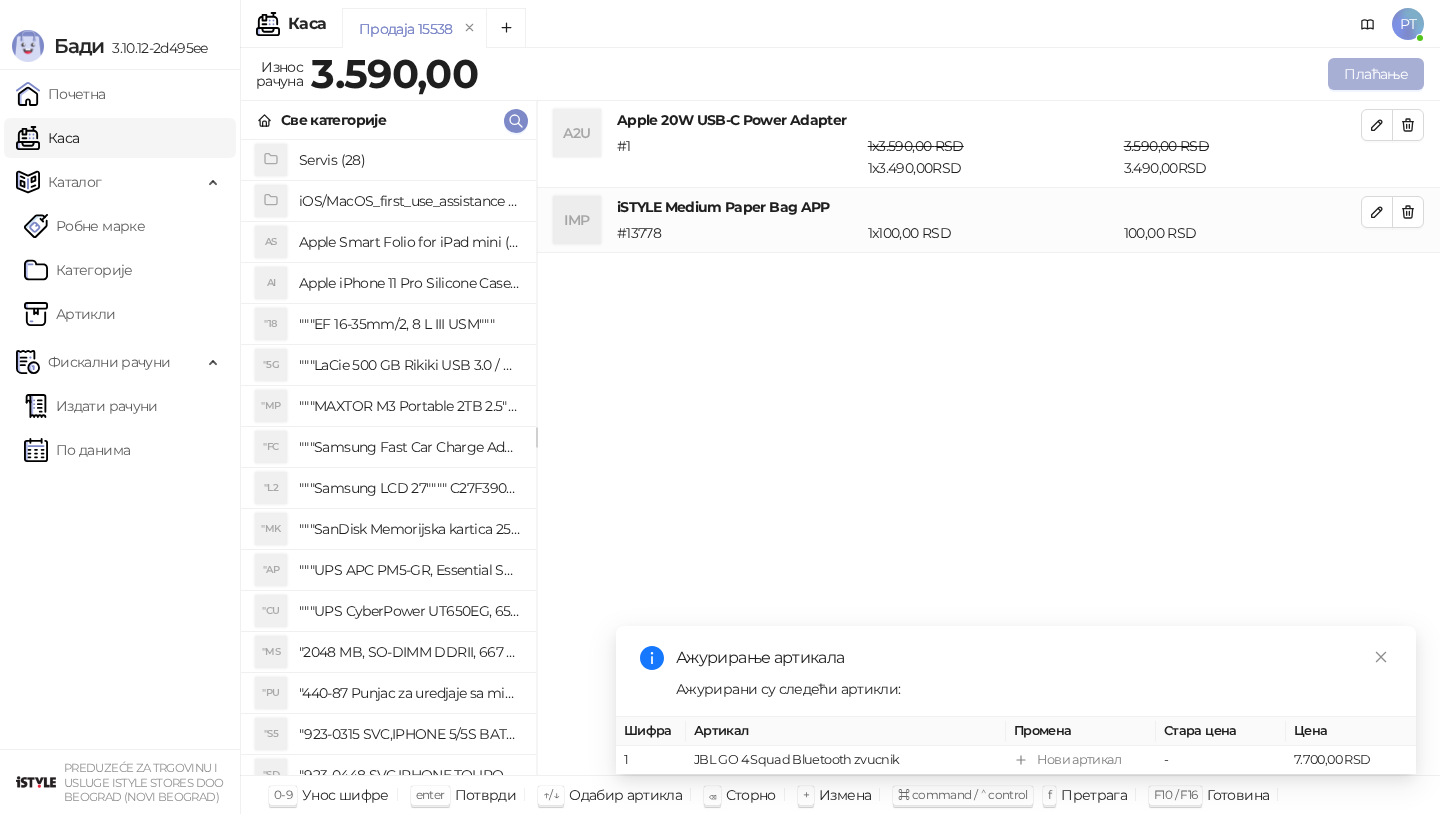 click on "Плаћање" at bounding box center [1376, 74] 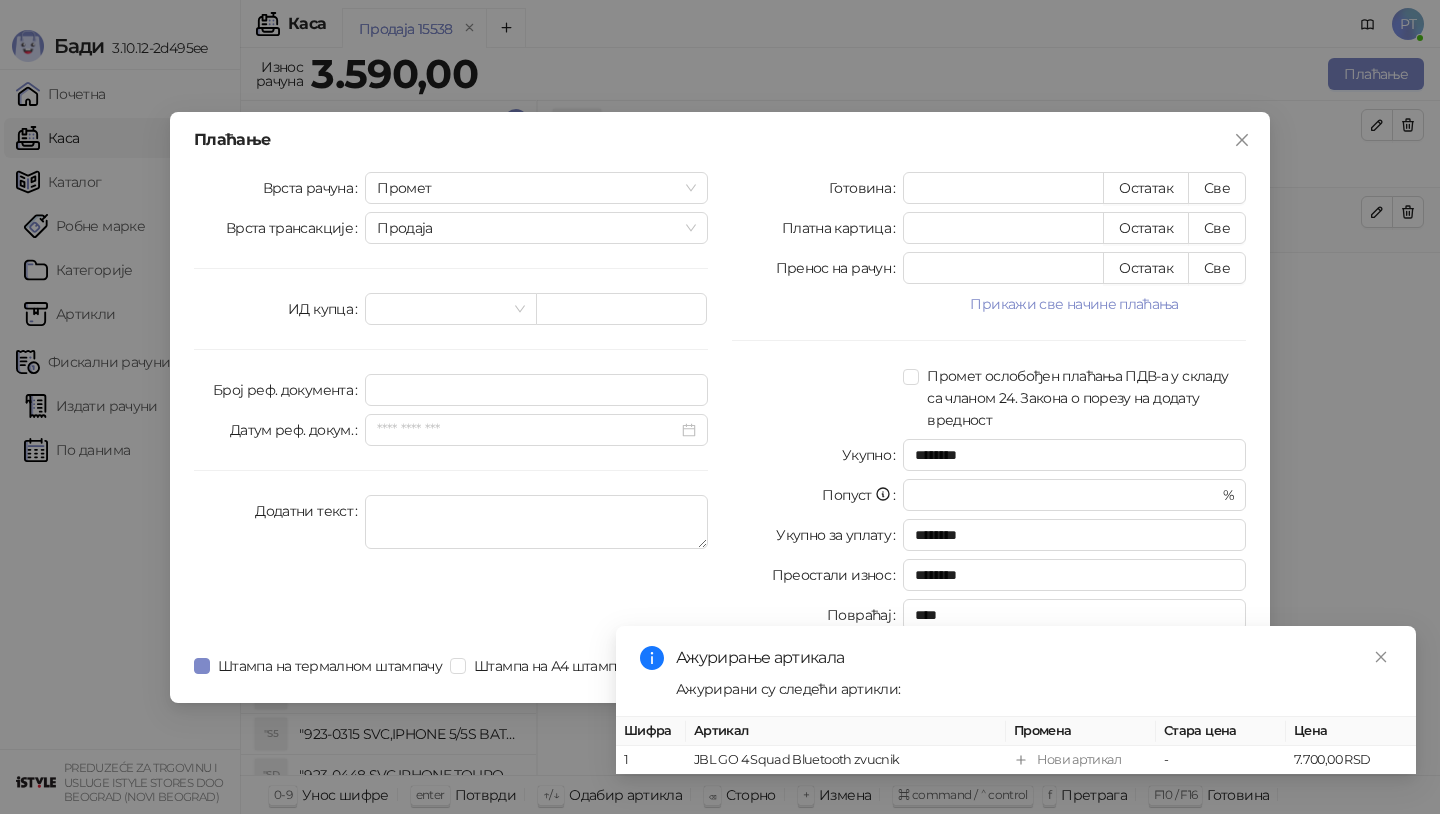 click on "Плаћање Врста рачуна Промет Врста трансакције Продаја ИД купца [ID] Број реф. документа Датум реф. докум. Додатни текст Готовина * Остатак Све Платна картица * Остатак Све Пренос на рачун * Остатак Све Прикажи све начине плаћања Ваучер * Остатак Све Чек * Остатак Све Инстант плаћање * Остатак Све Друго безготовинско * Остатак Све Промет ослобођен плаћања ПДВ-а у складу са чланом 24. Закона о порезу на додату вредност Укупно ******** Попуст * % Укупно за уплату ******** Преостали износ ******** Повраћај **** Штампа на термалном штампачу Штампа на А4 штампачу Ел. пошта Откажи" at bounding box center [720, 407] 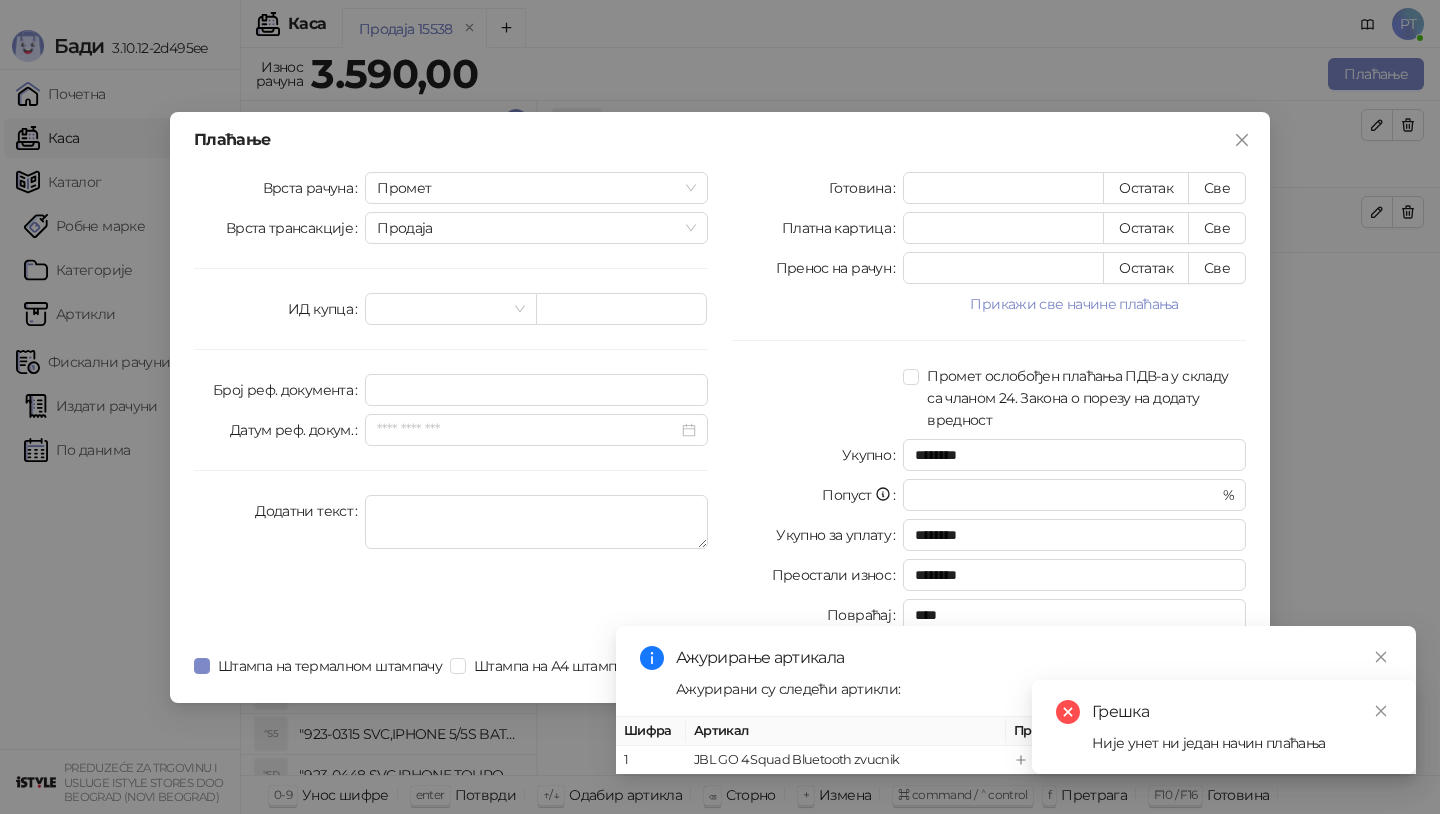 click on "Грешка Није унет ни један начин плаћања" at bounding box center (1224, 727) 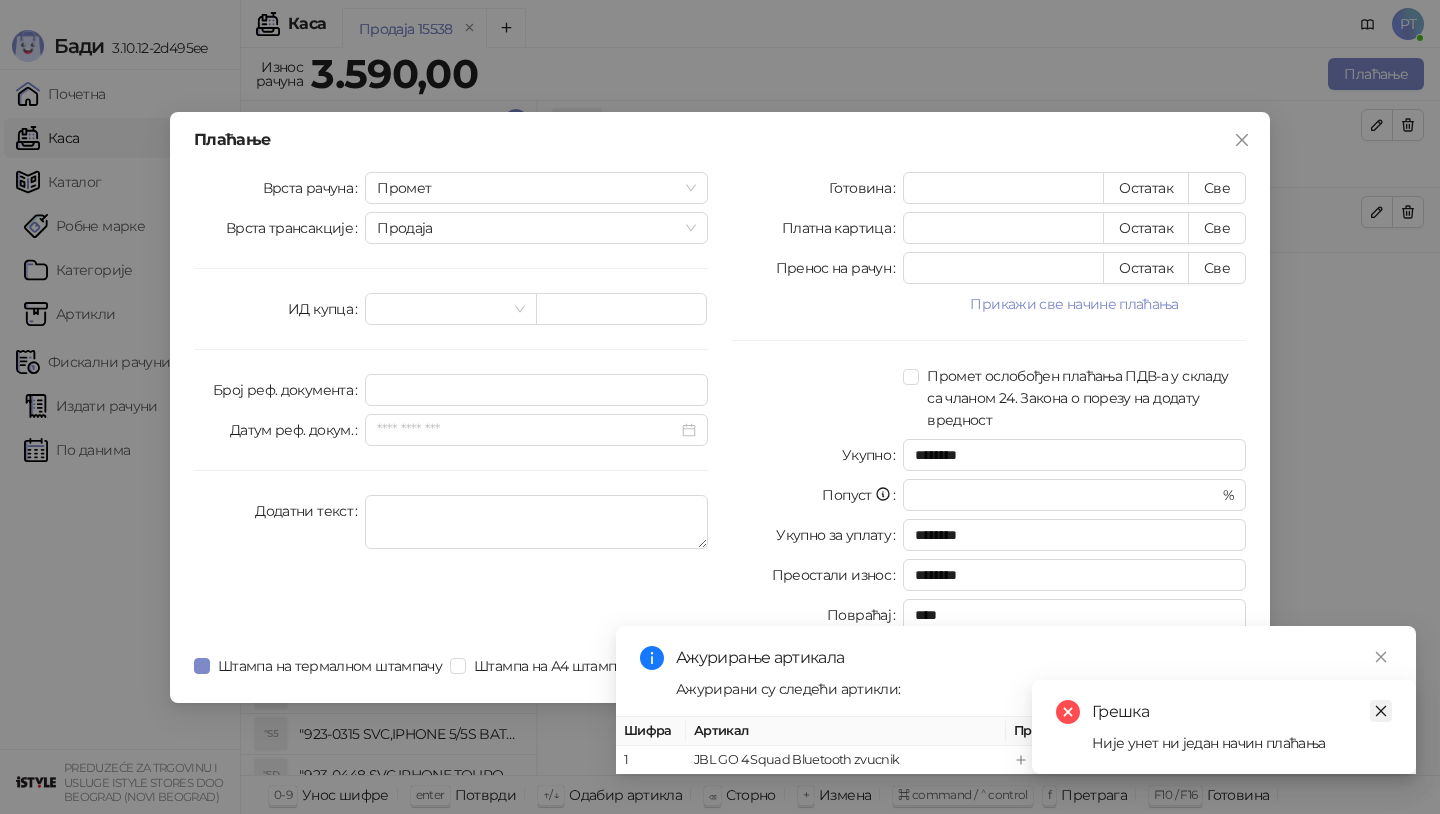 click at bounding box center [1381, 711] 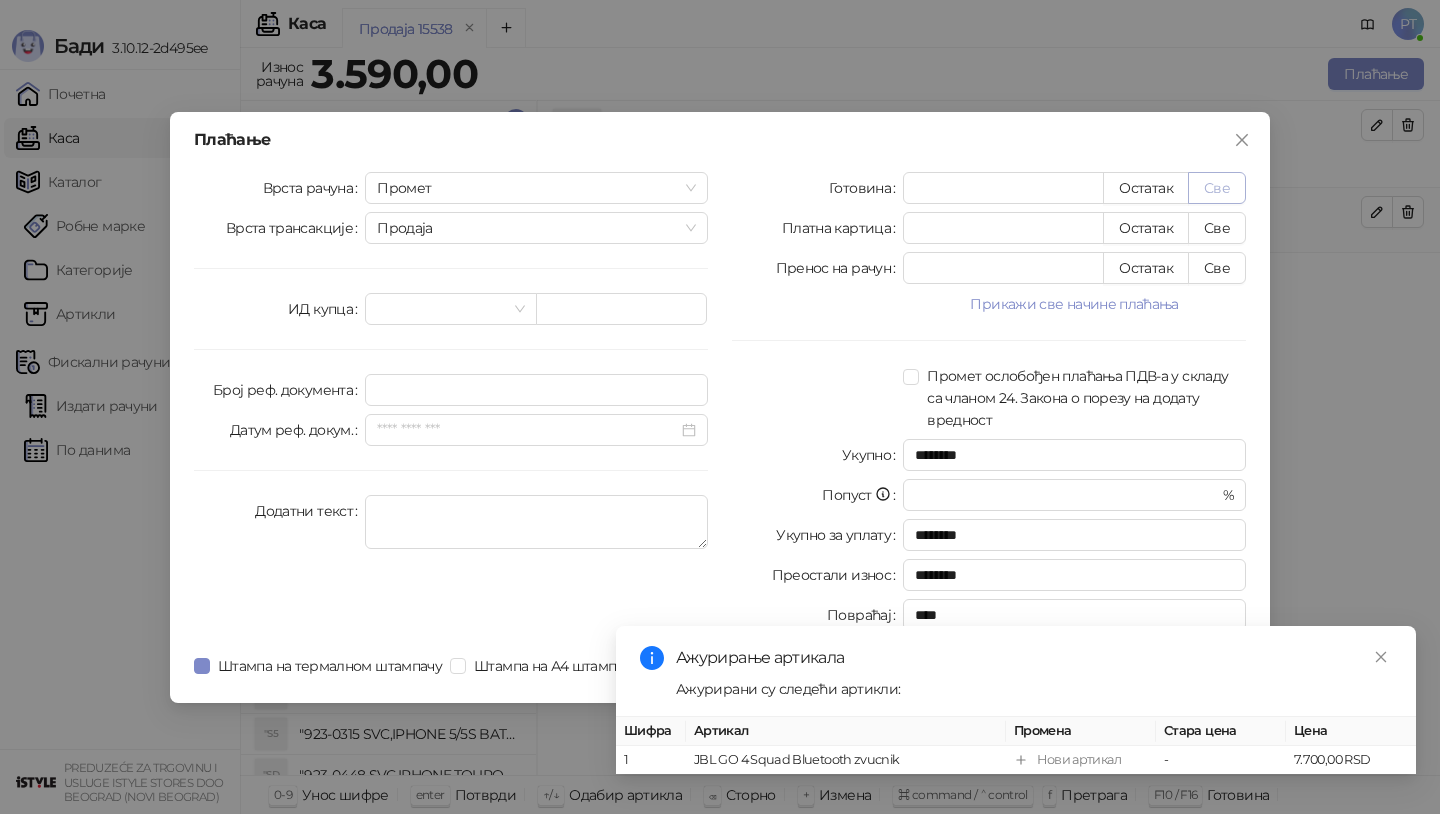 click on "Све" at bounding box center [1217, 188] 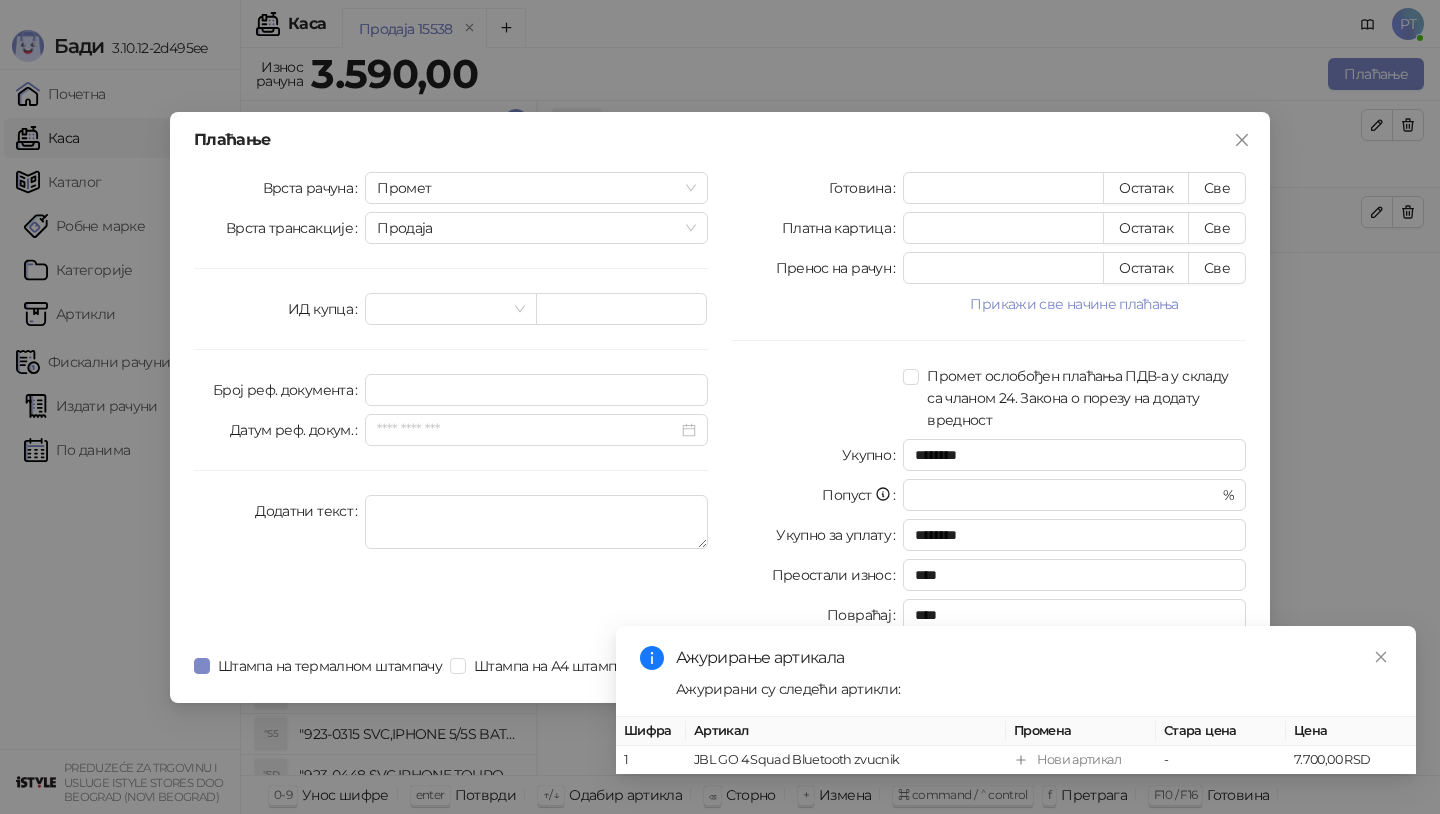 click on "Потврди плаћање" at bounding box center (1167, 667) 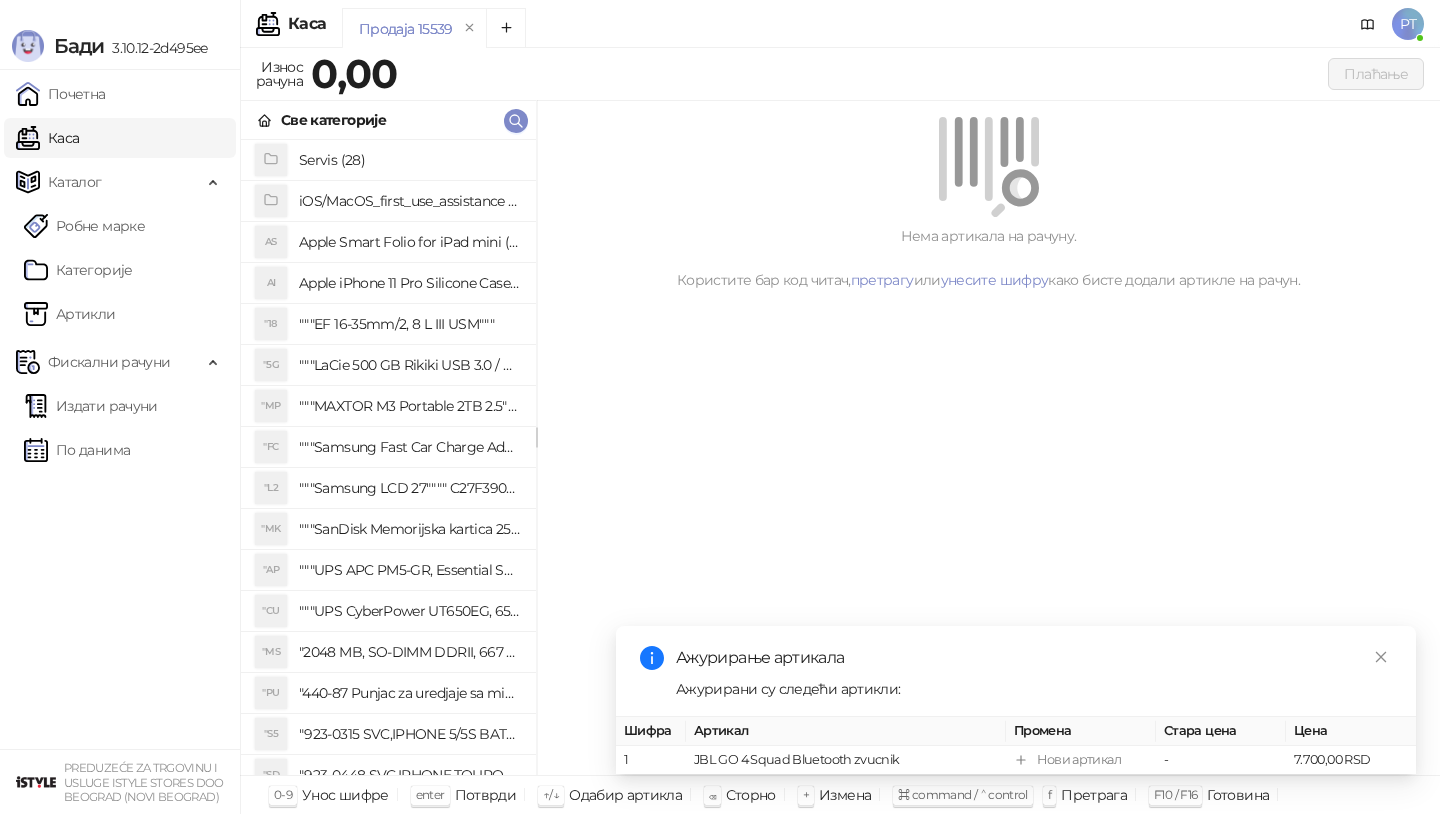 click on "Нема артикала на рачуну.  Користите бар код читач,  претрагу  или  унесите шифру  како бисте додали артикле на рачун." at bounding box center (988, 438) 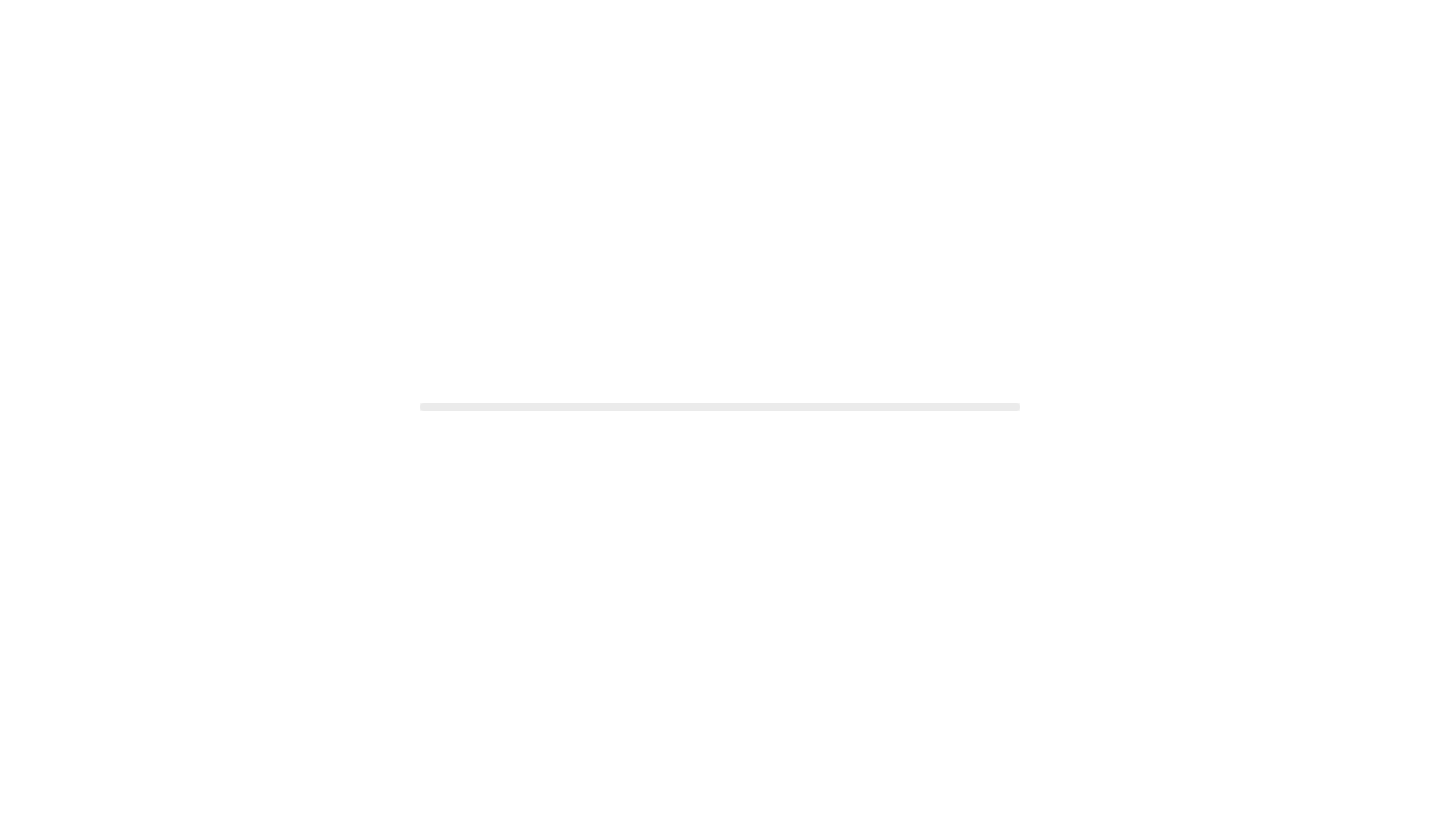 scroll, scrollTop: 0, scrollLeft: 0, axis: both 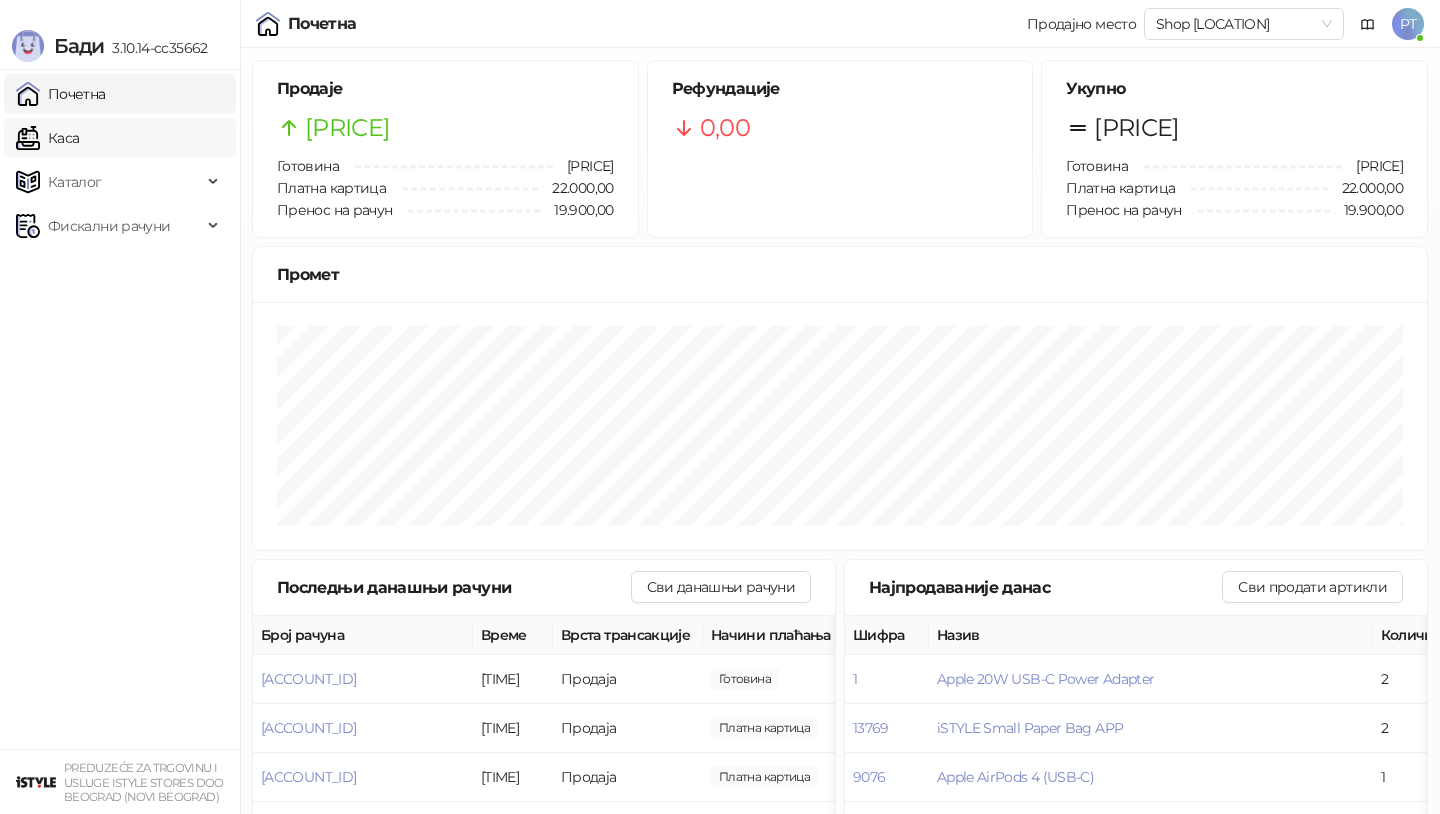 click on "Каса" at bounding box center [47, 138] 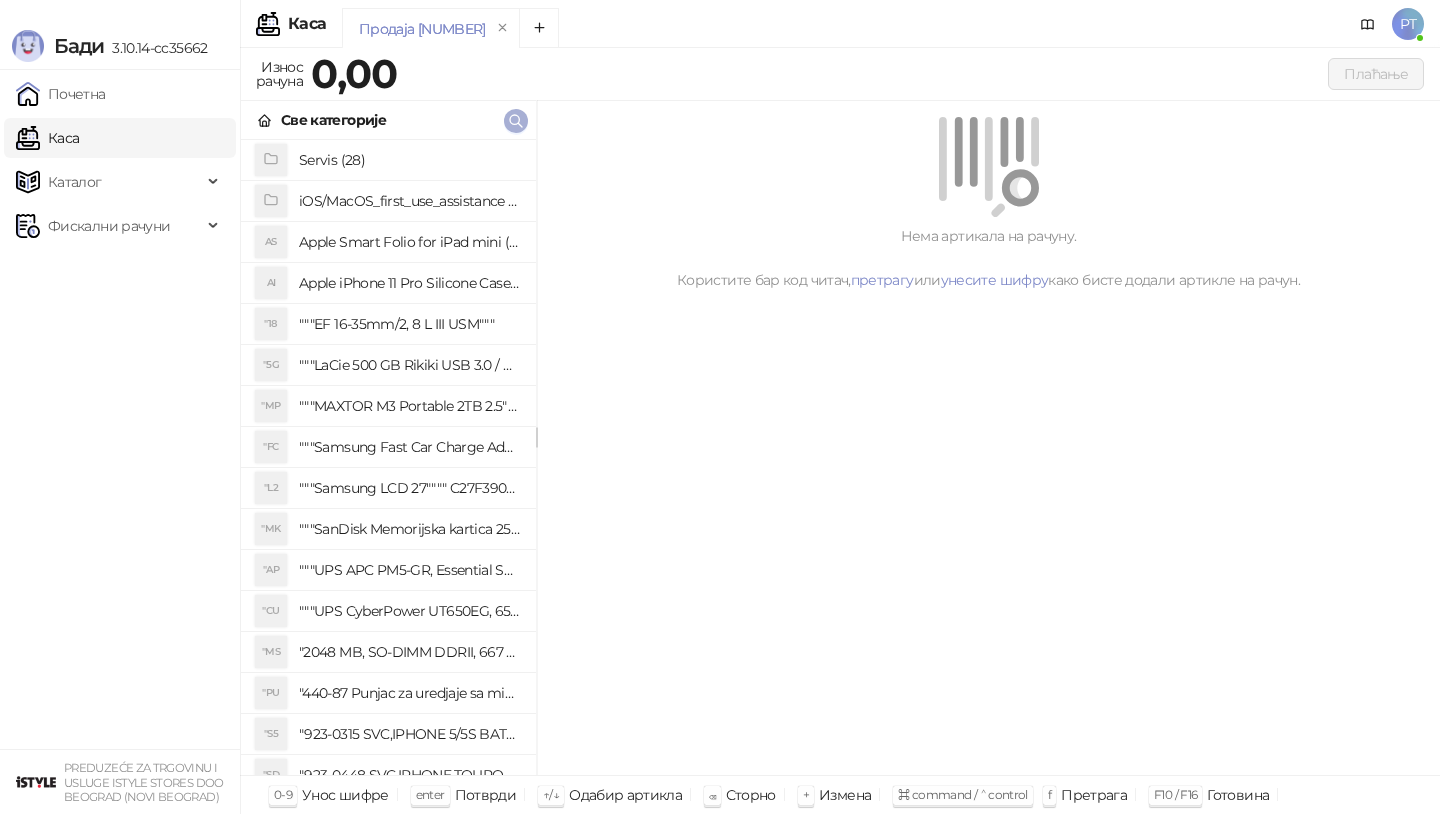 click at bounding box center (516, 121) 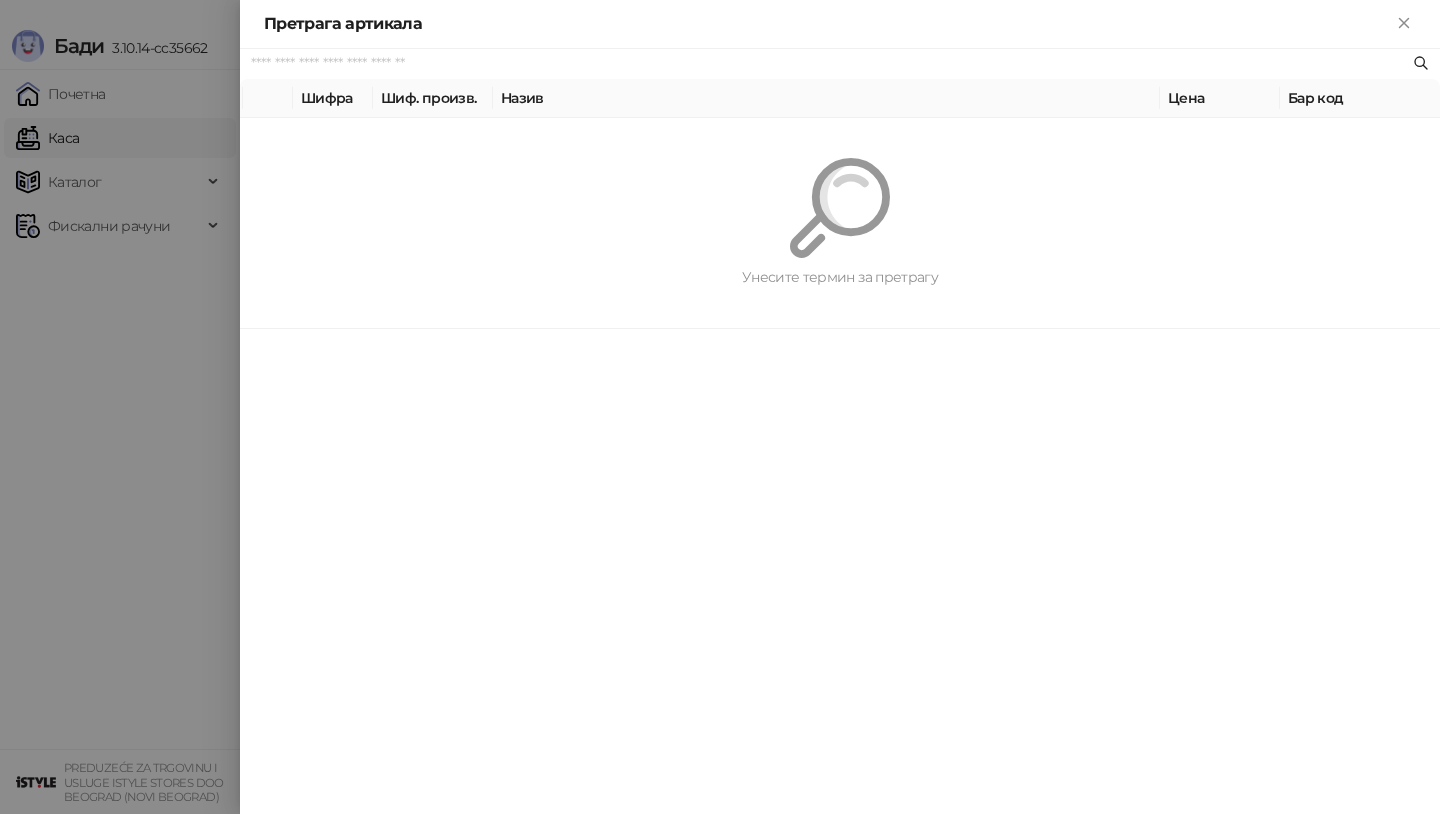 paste on "*********" 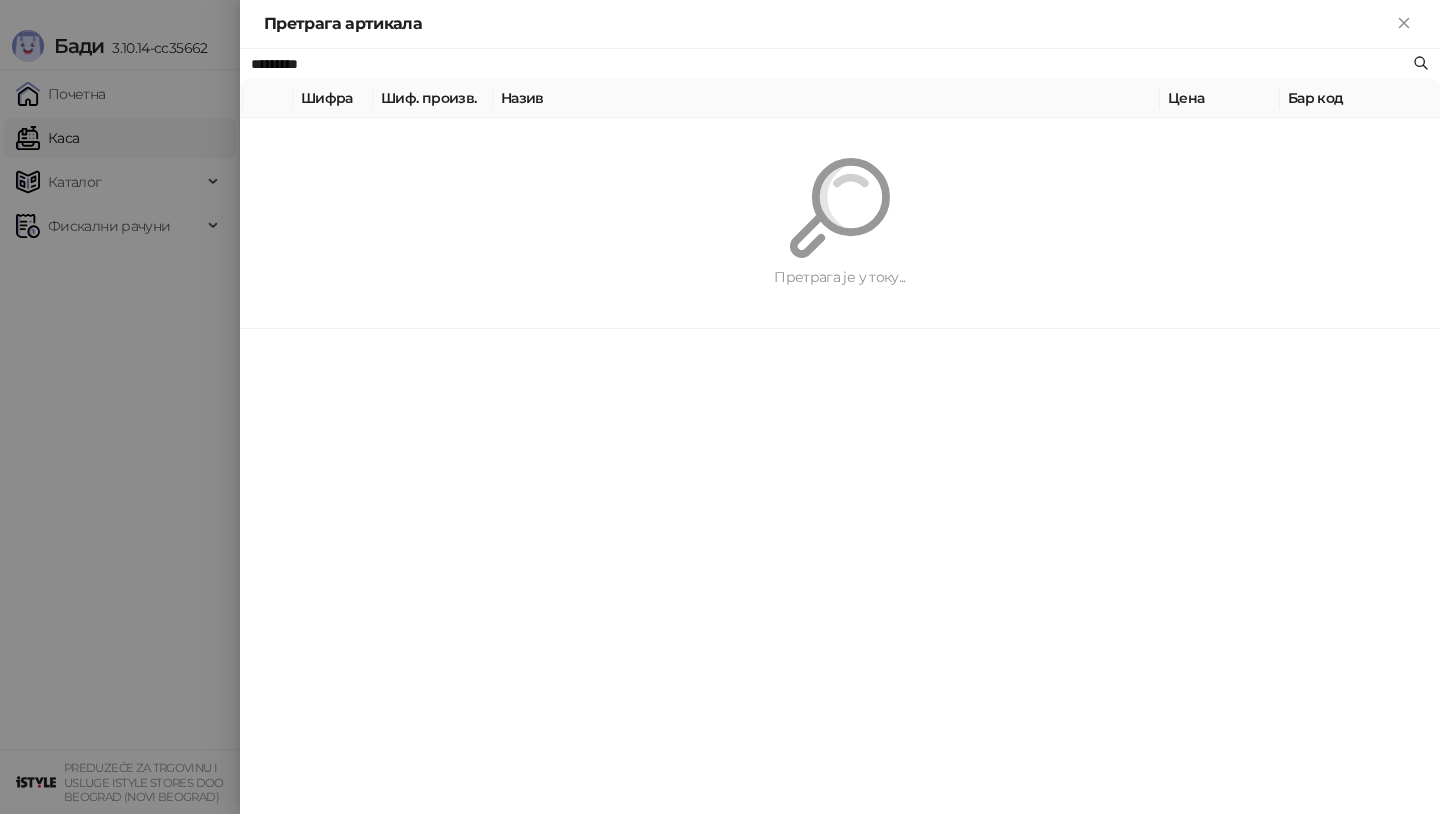 type on "*********" 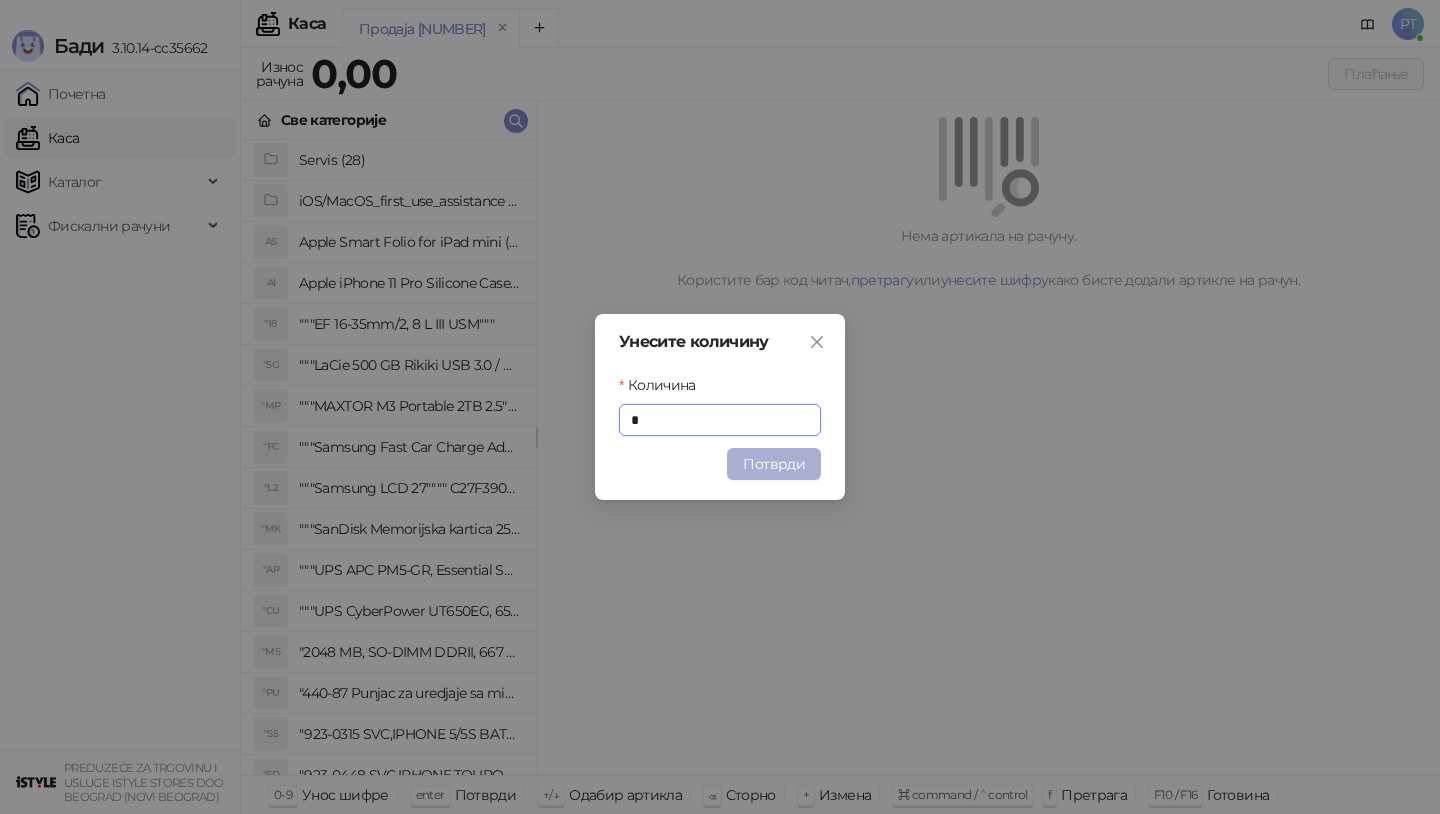 click on "Потврди" at bounding box center (774, 464) 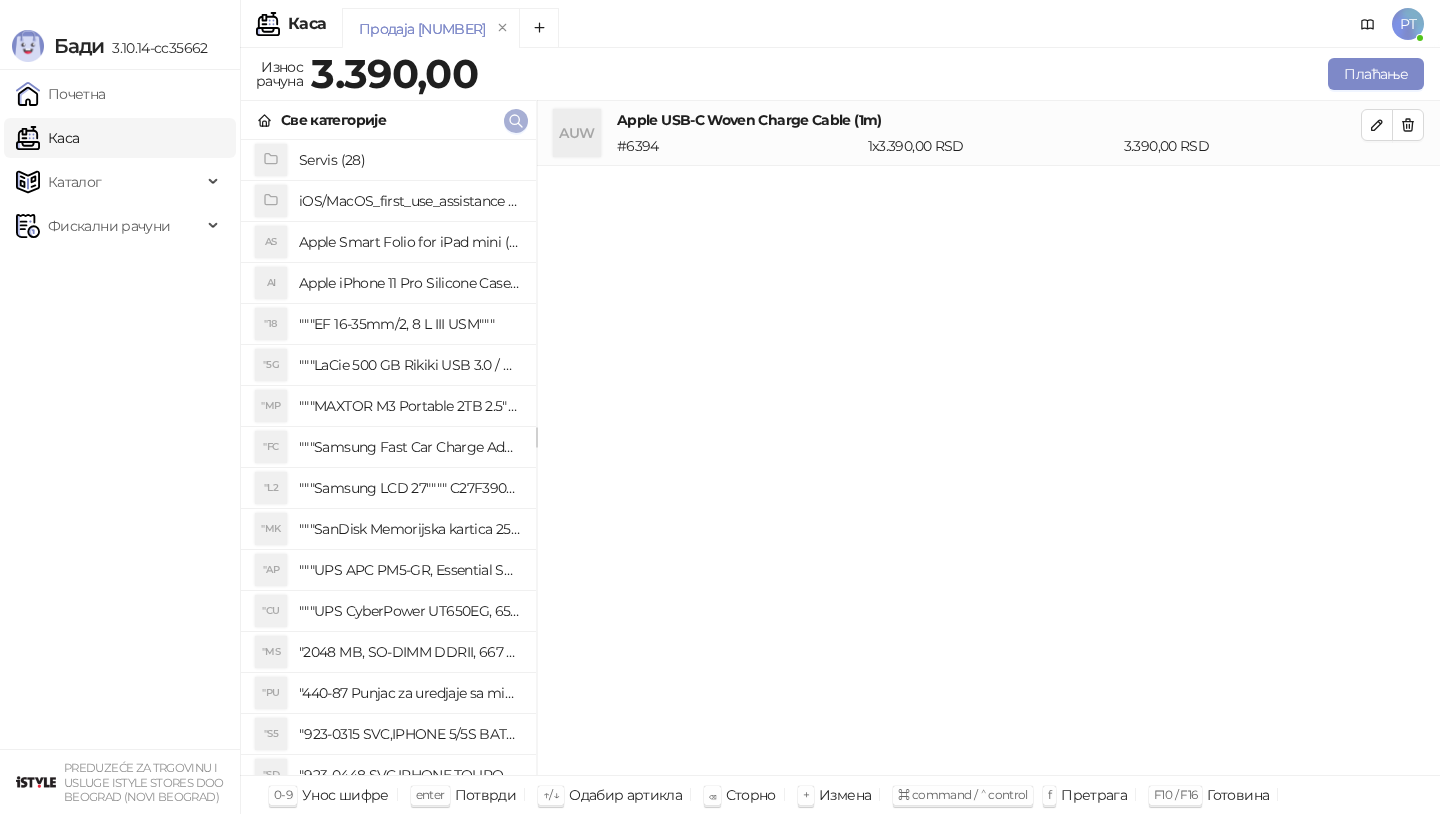 type 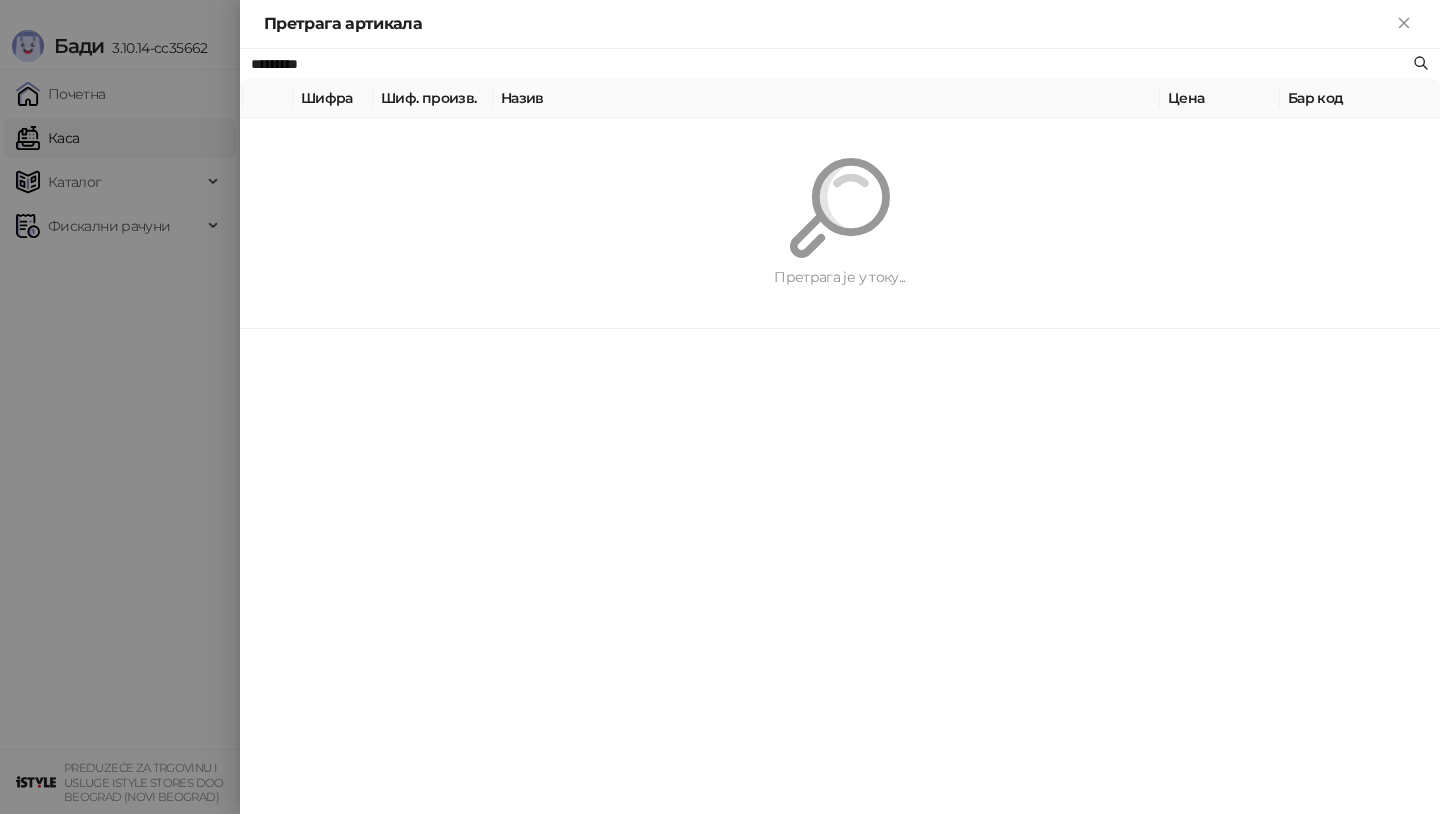 paste on "**********" 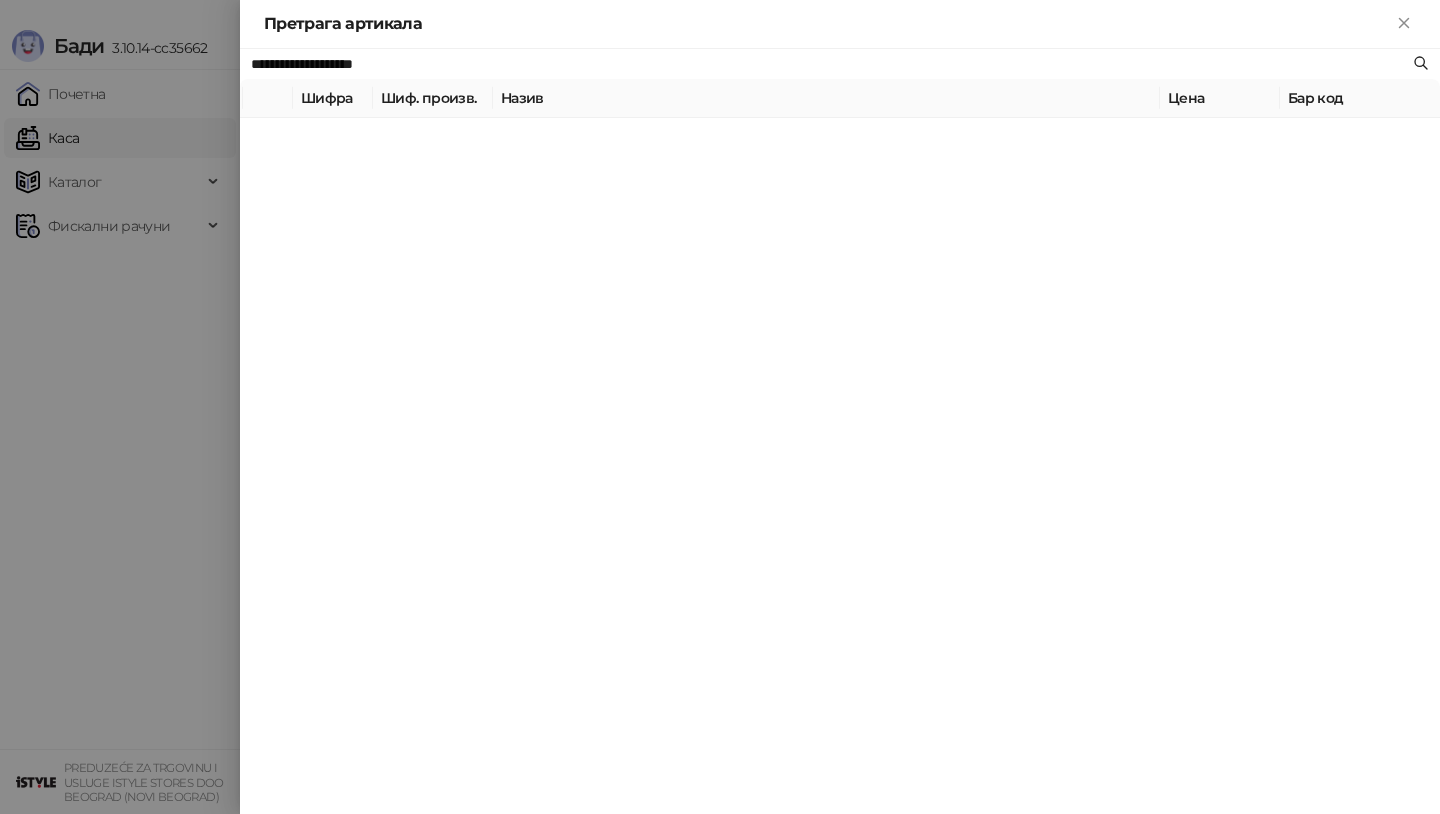 type on "**********" 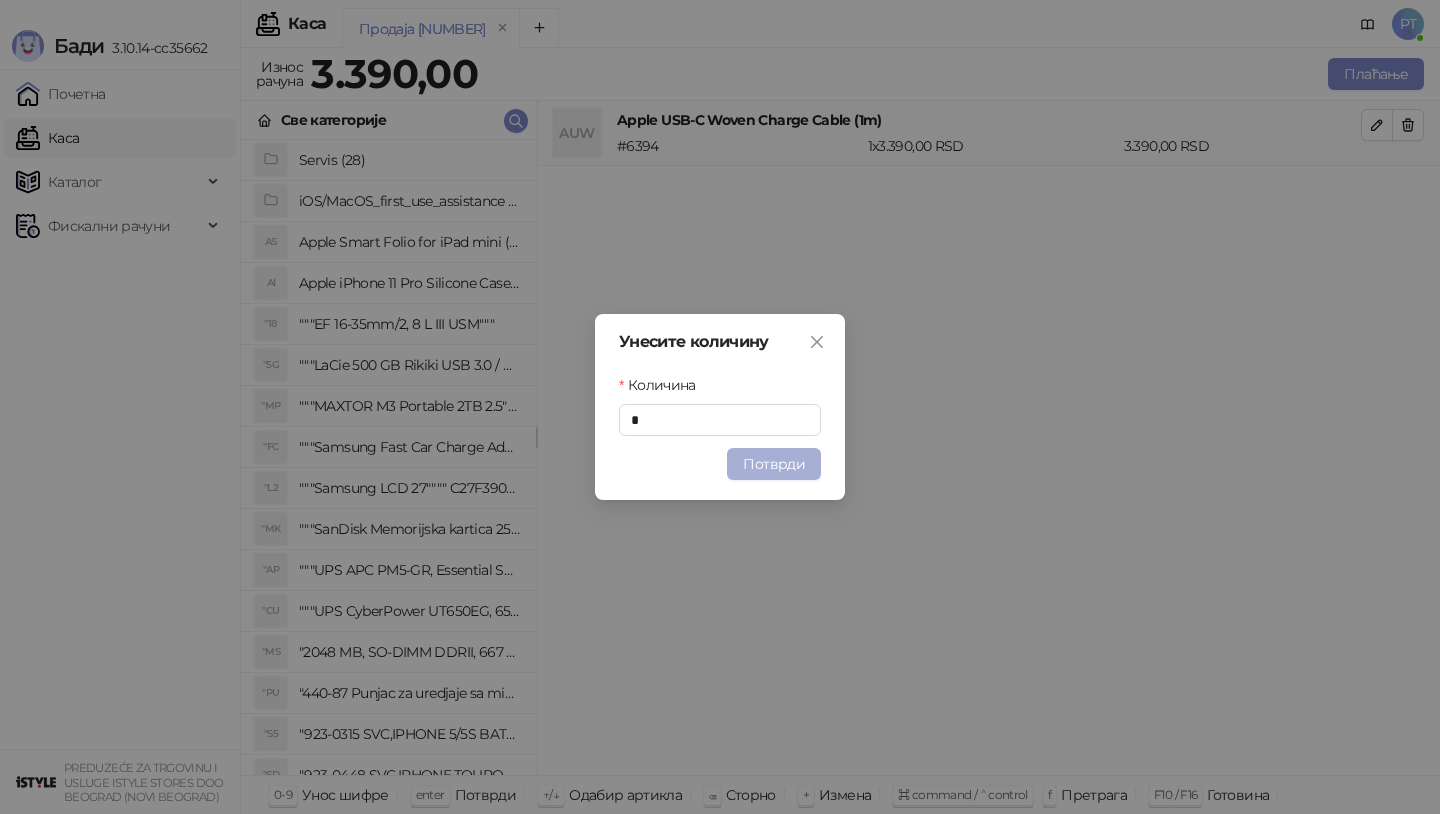 click on "Потврди" at bounding box center (774, 464) 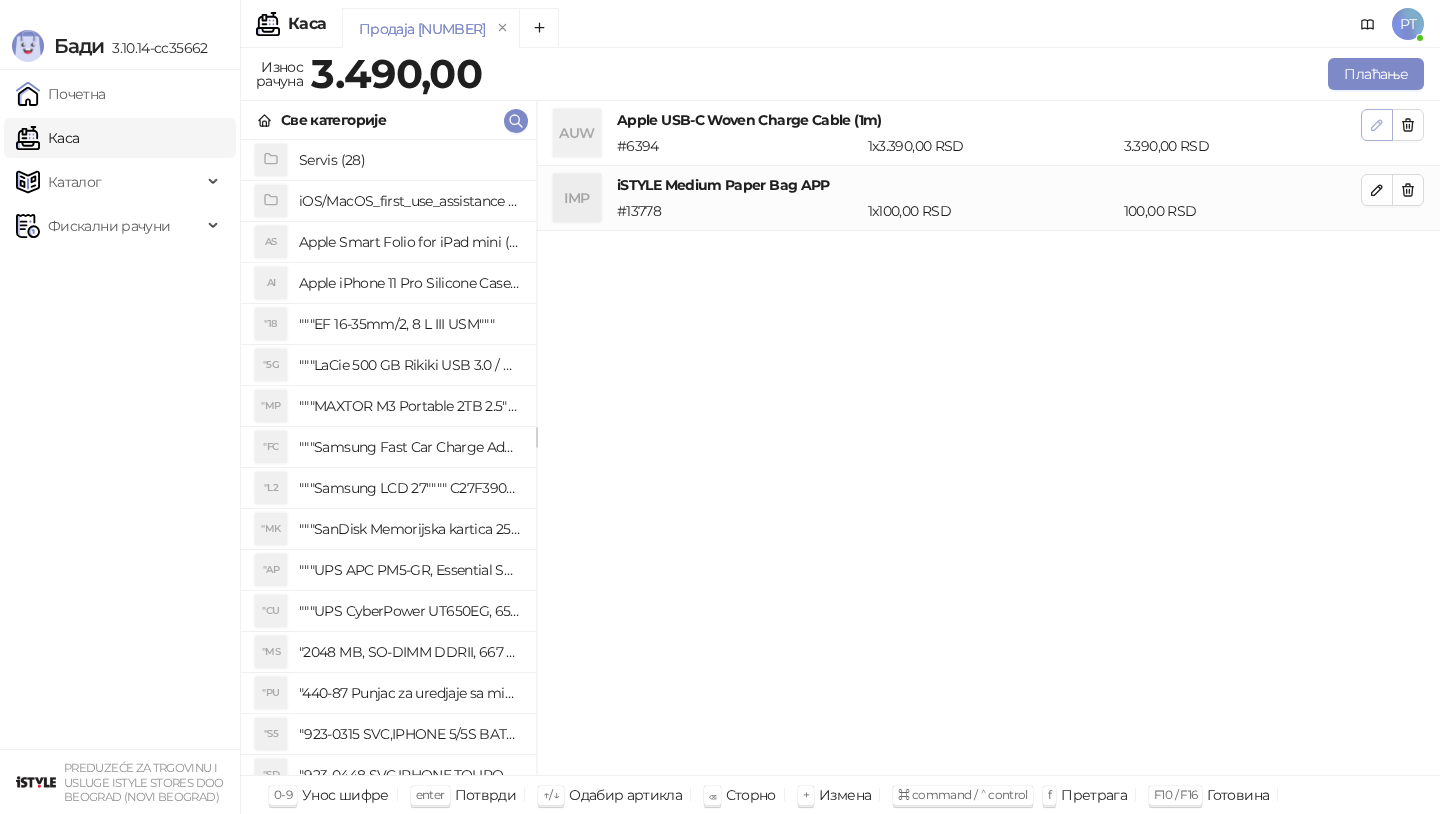 click 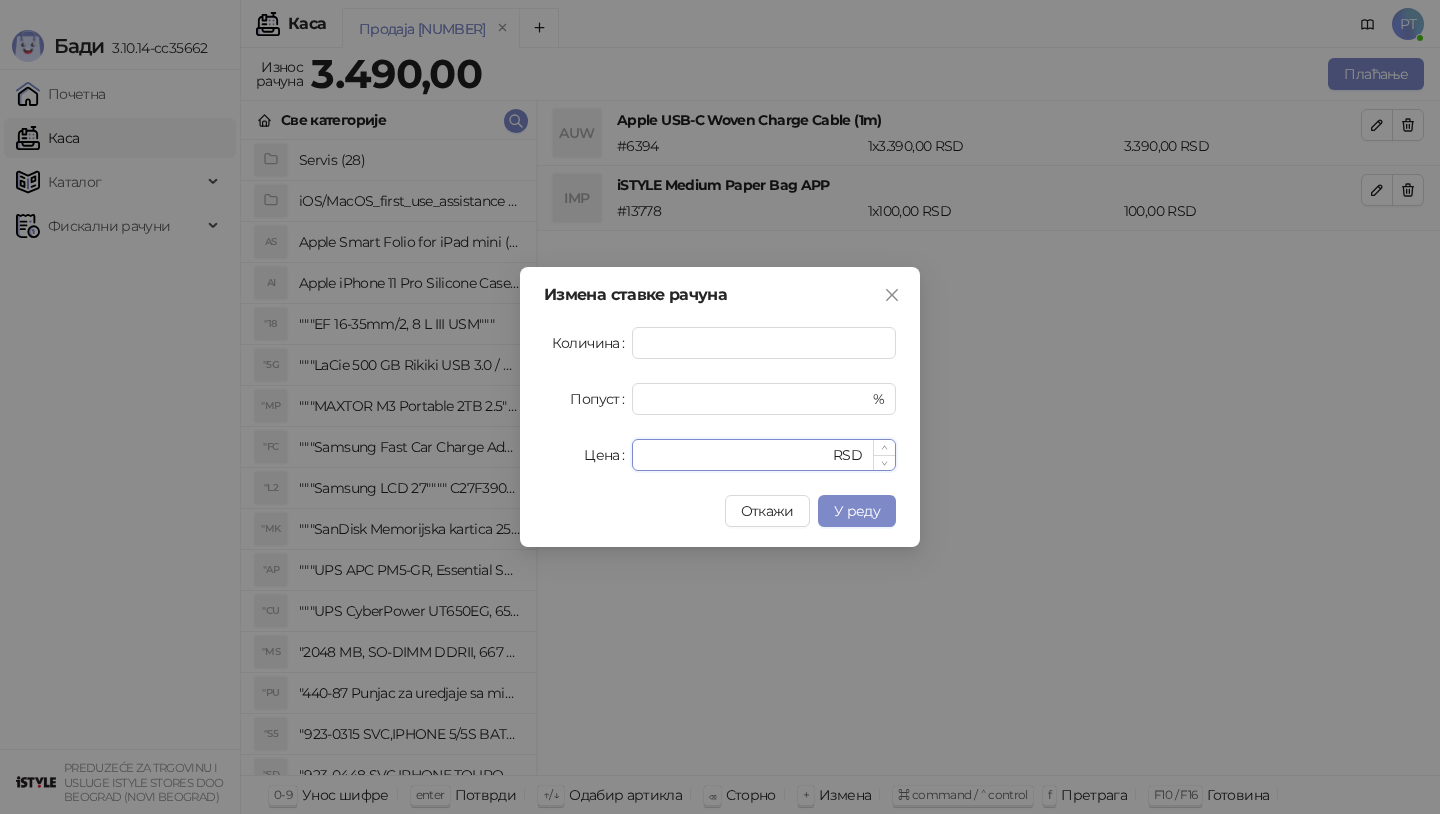 click on "****" at bounding box center (736, 455) 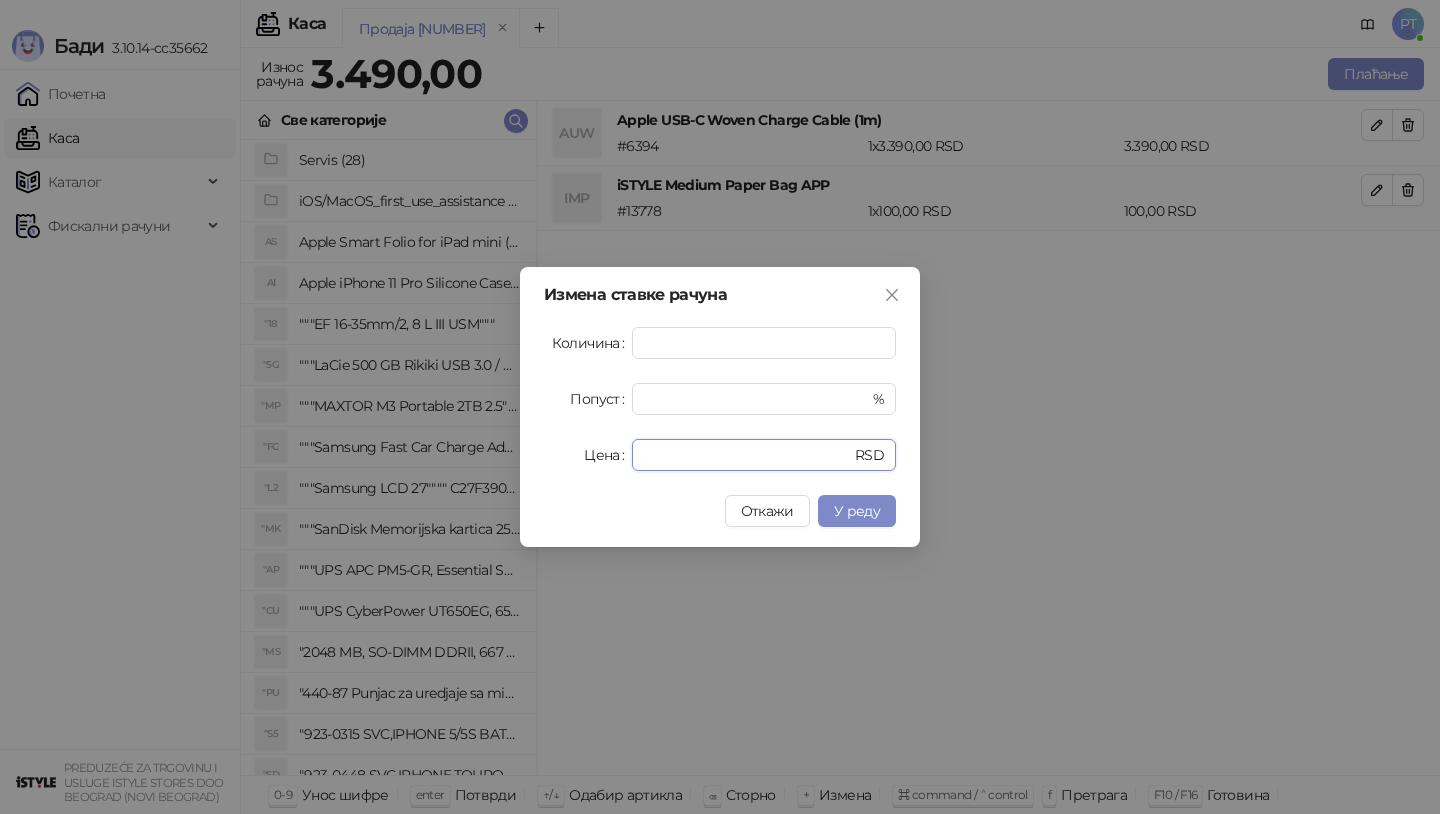 type on "****" 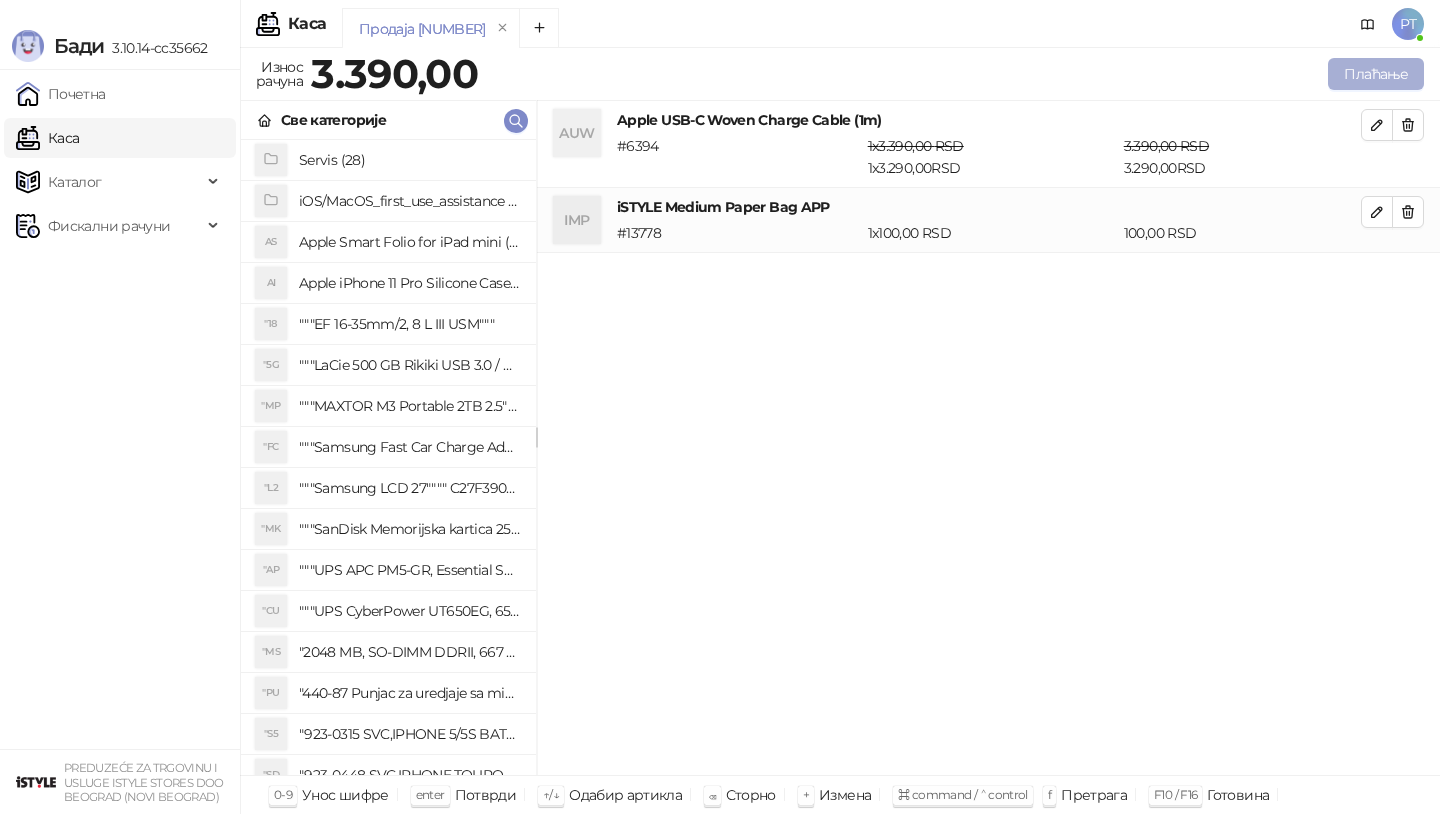 click on "Плаћање" at bounding box center [1376, 74] 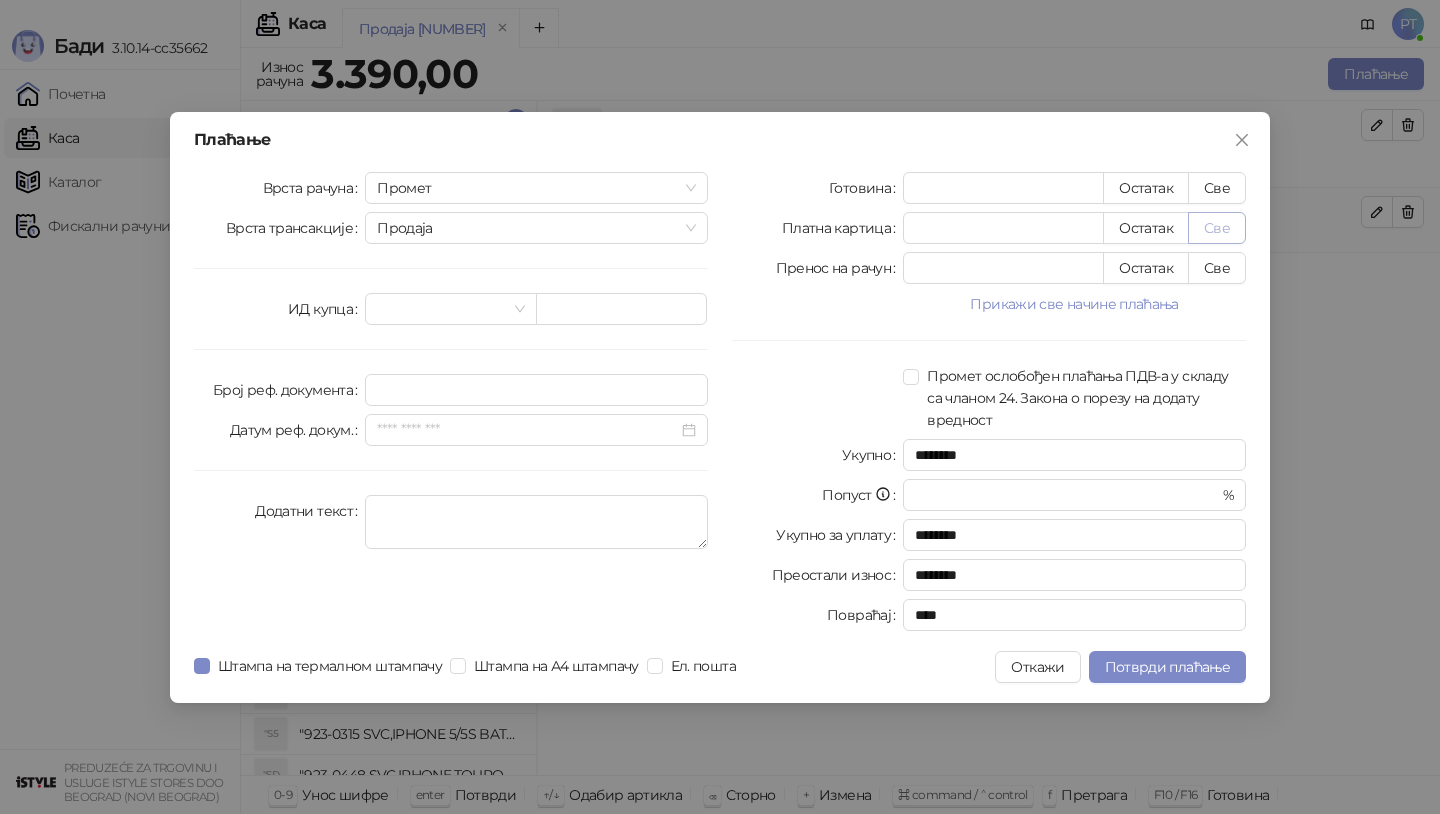 click on "Све" at bounding box center (1217, 228) 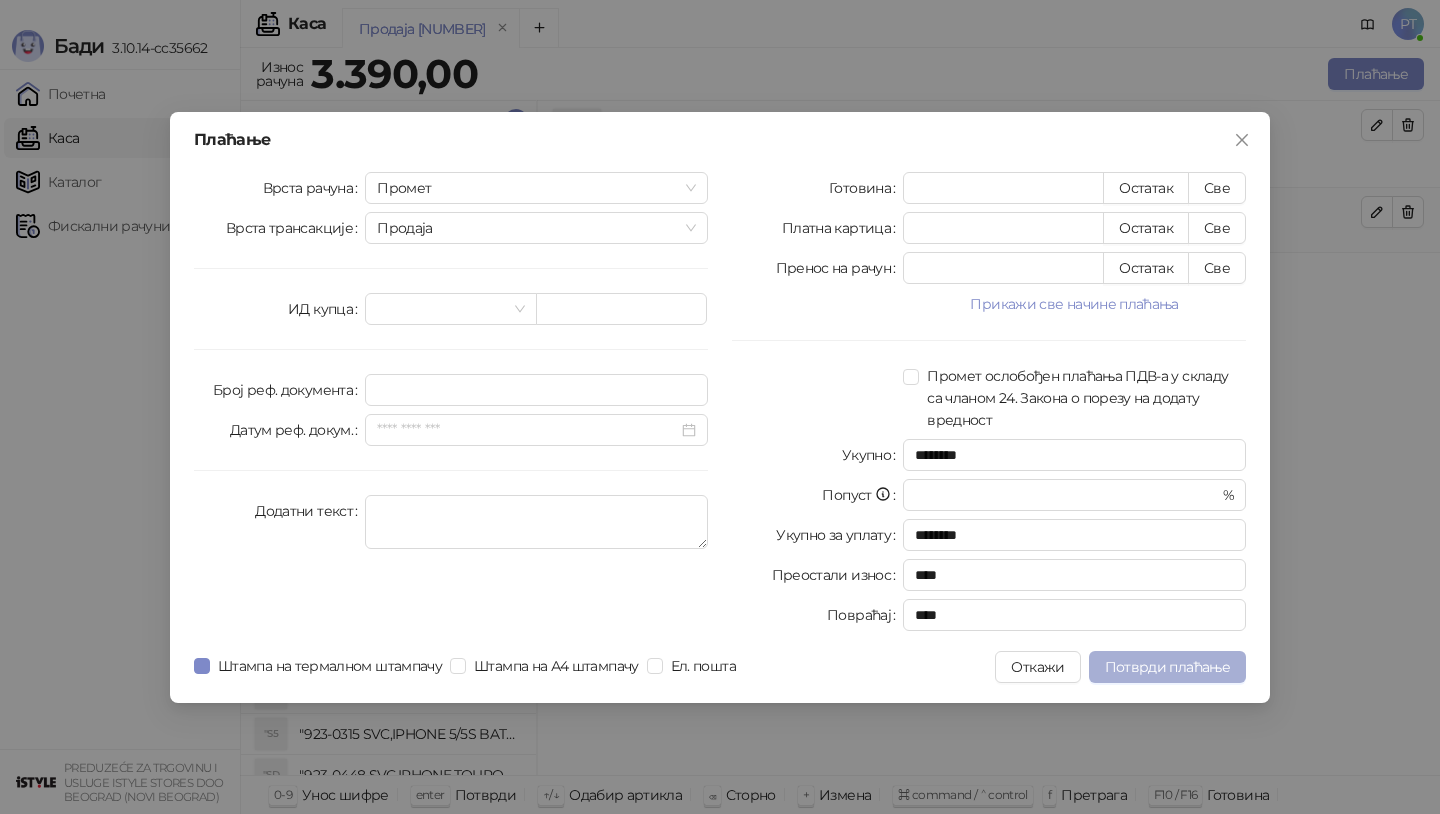 click on "Потврди плаћање" at bounding box center (1167, 667) 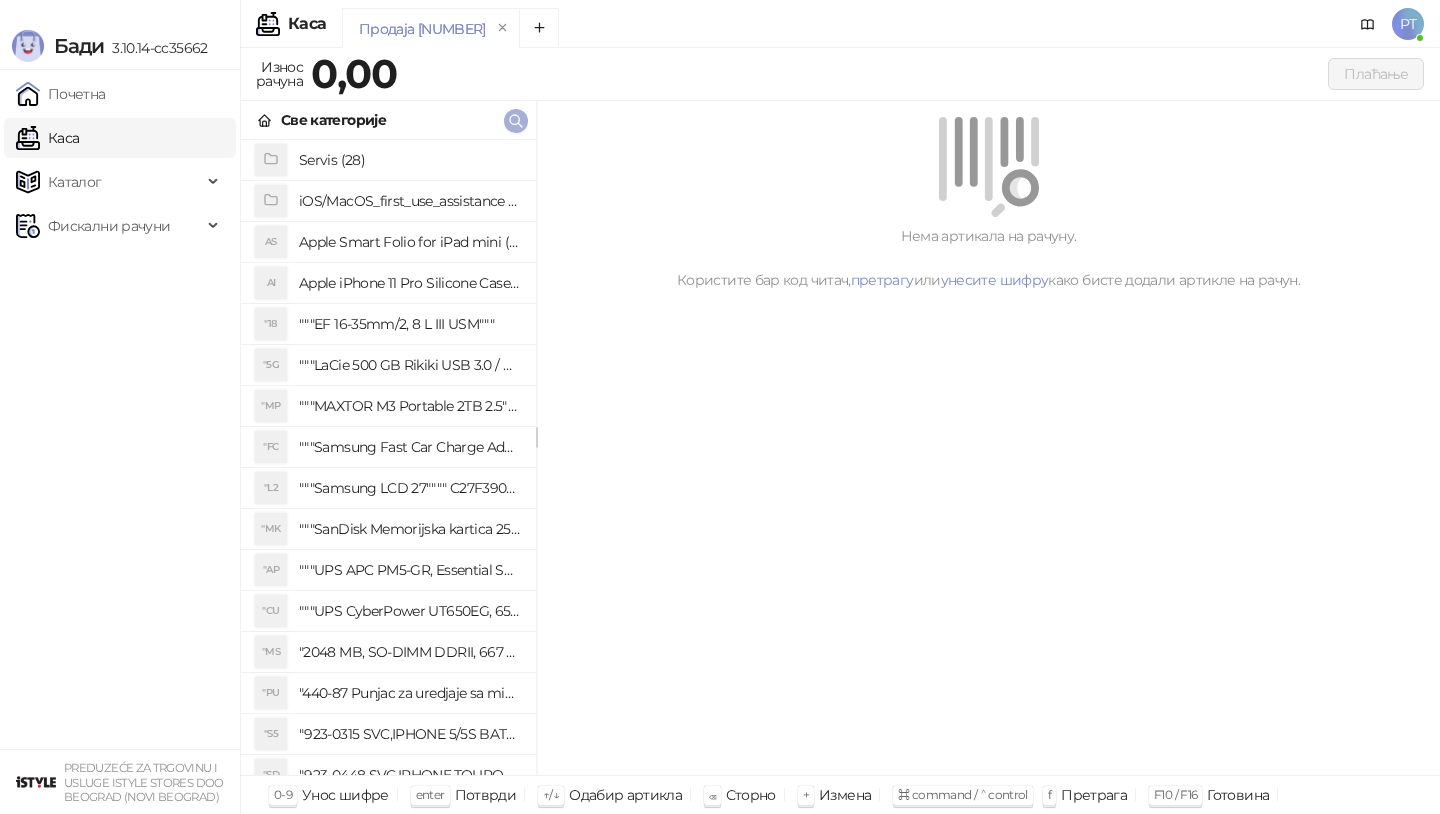 click 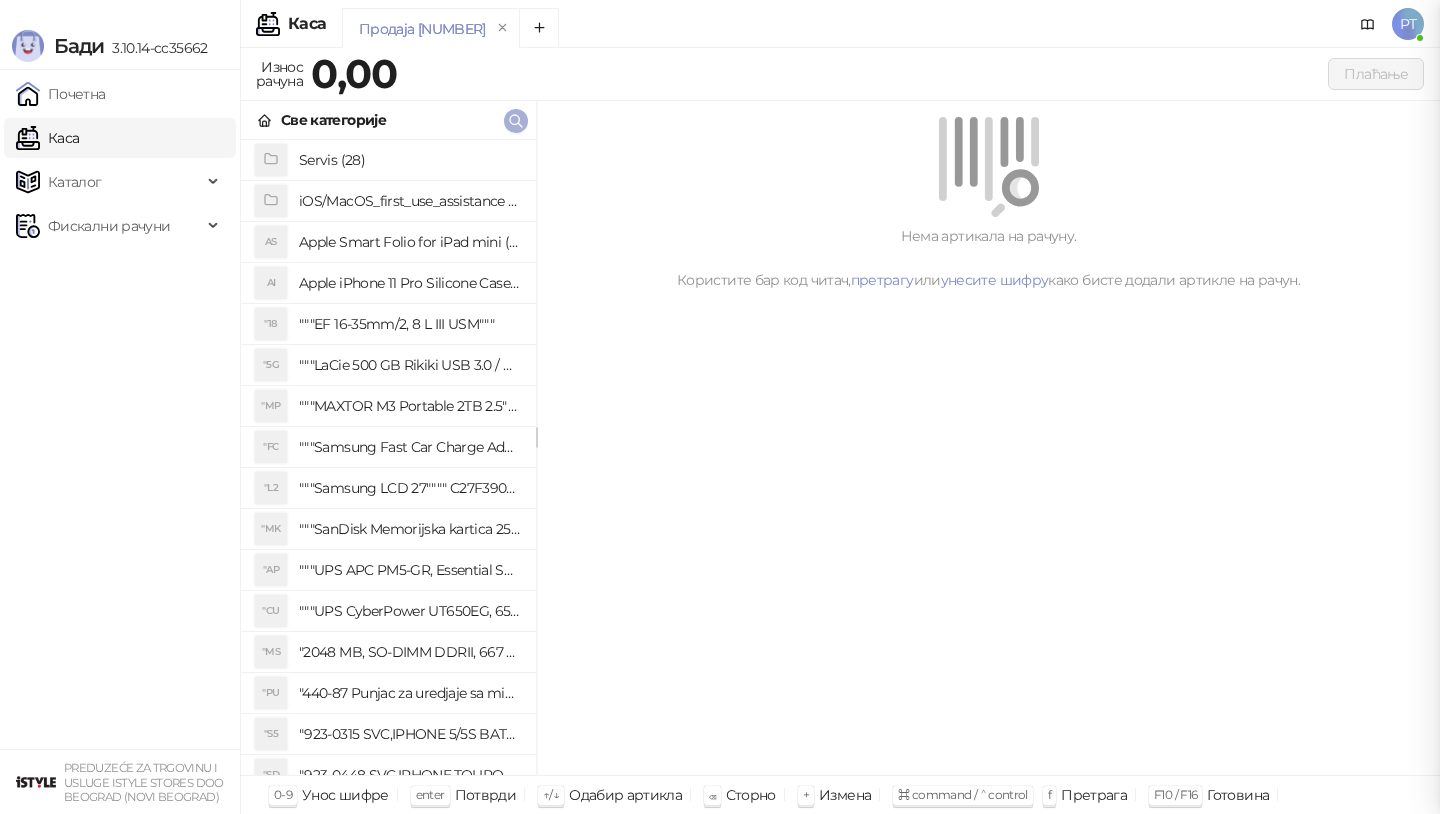 paste on "*********" 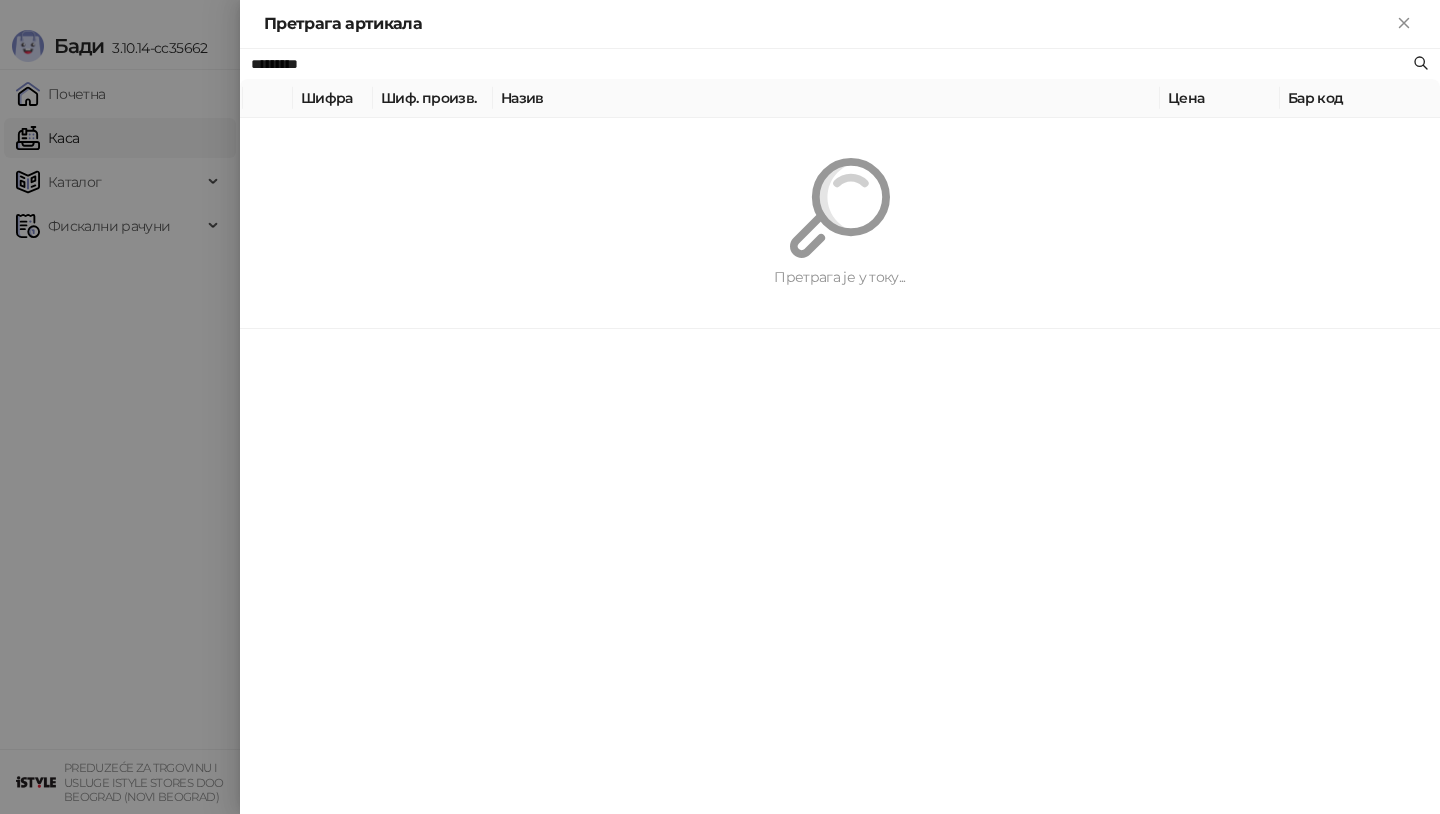 type on "*********" 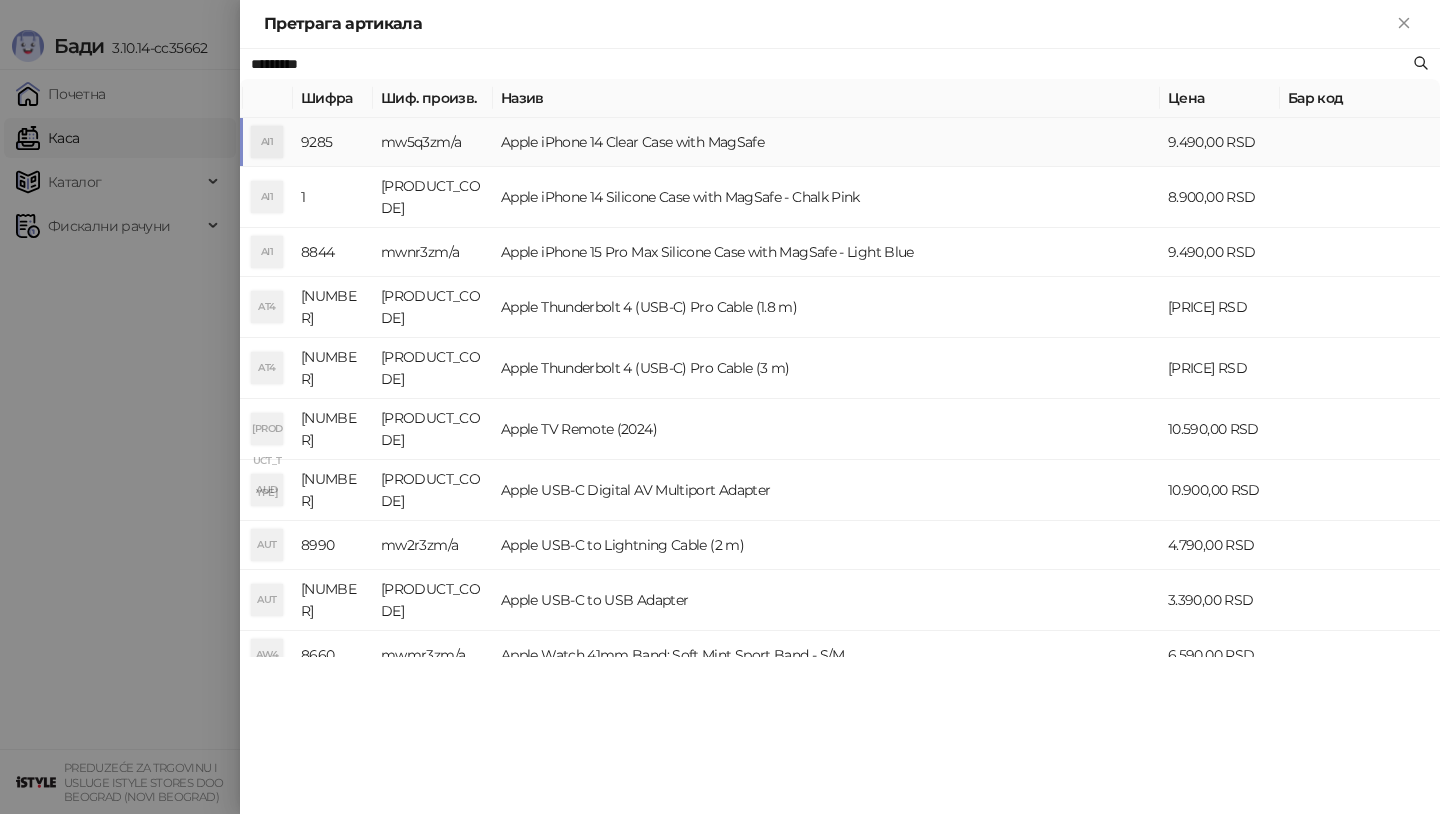 click on "Apple iPhone 14 Clear Case with MagSafe" at bounding box center [826, 142] 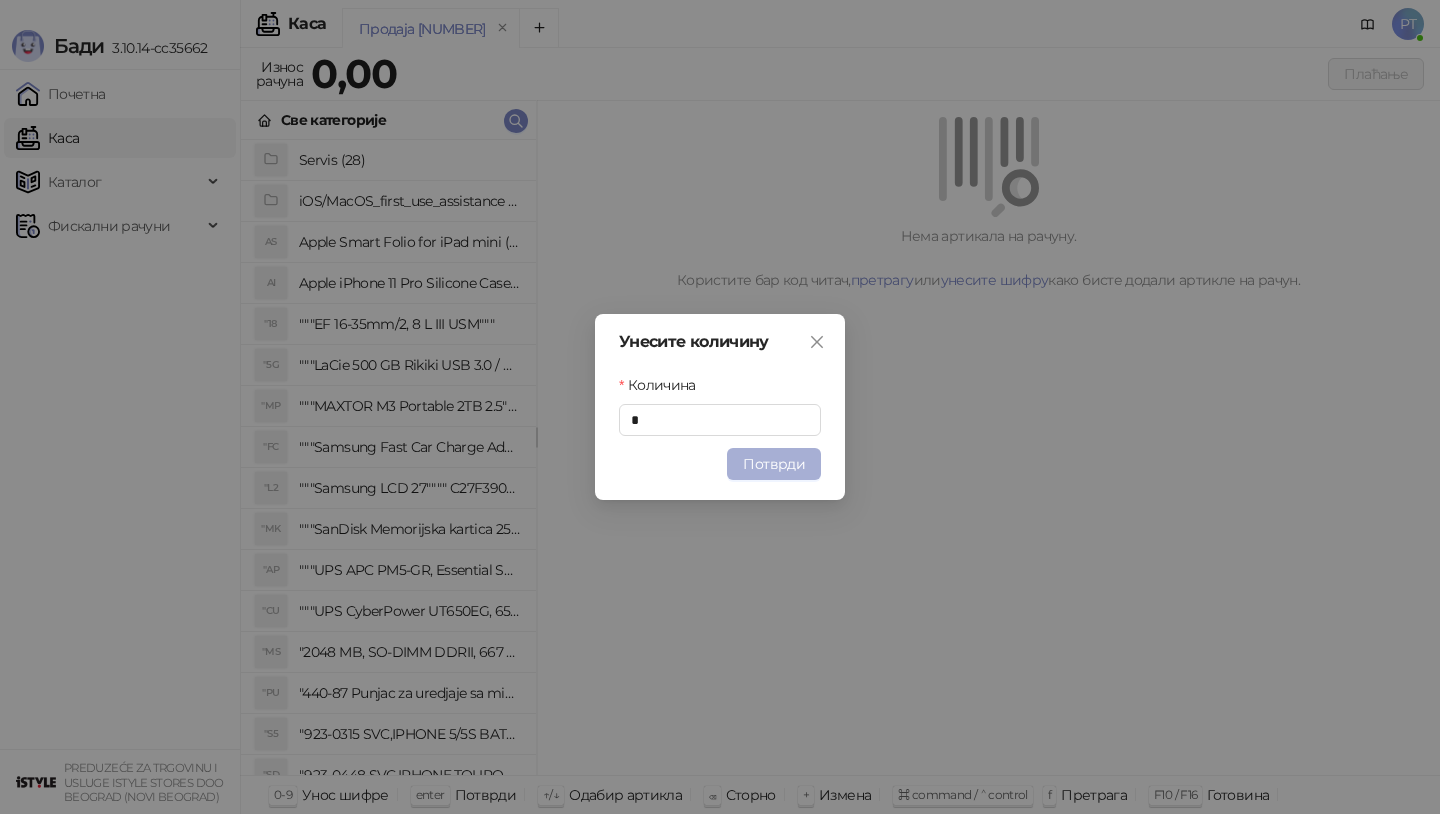 click on "Потврди" at bounding box center [774, 464] 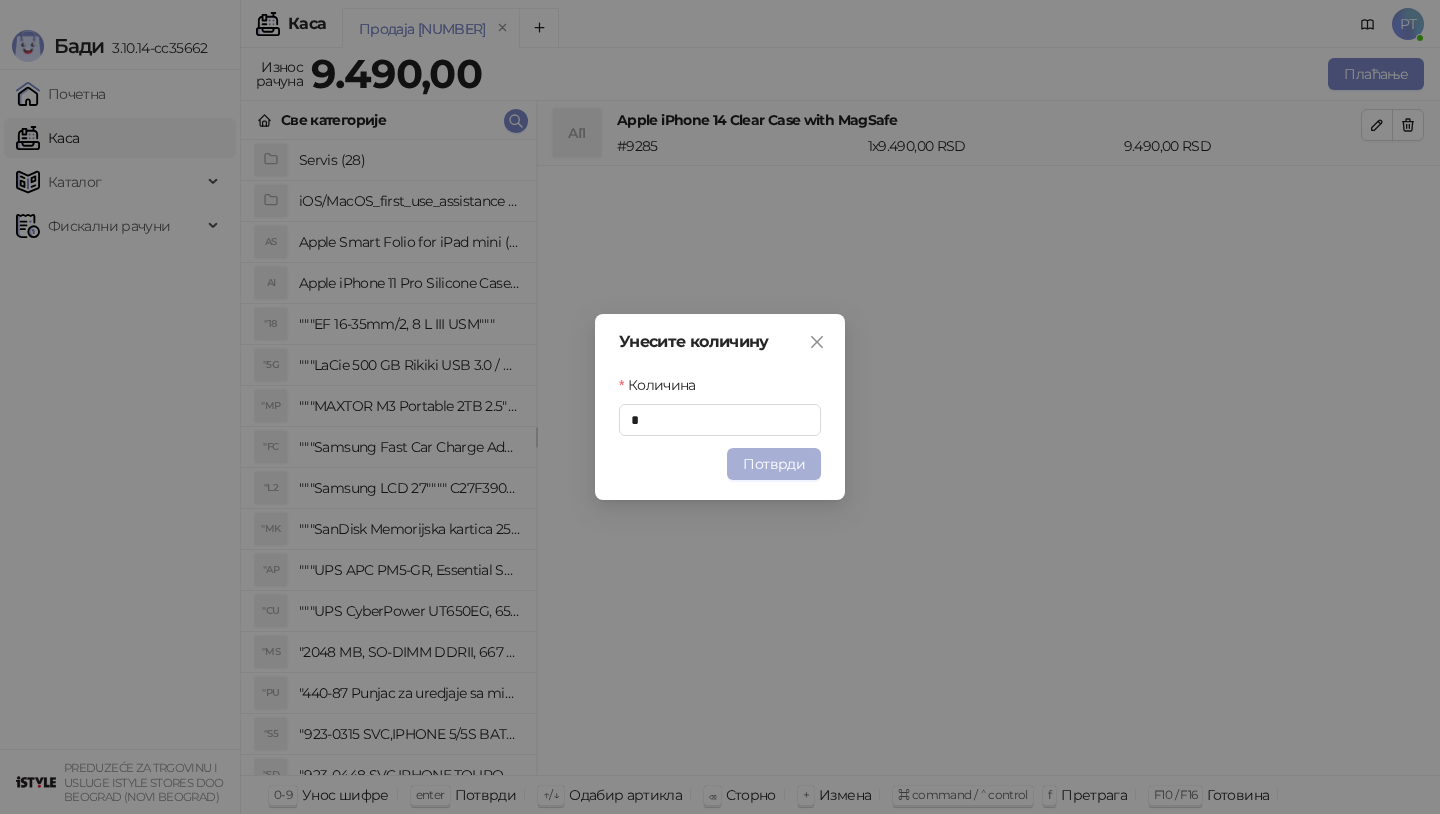 type 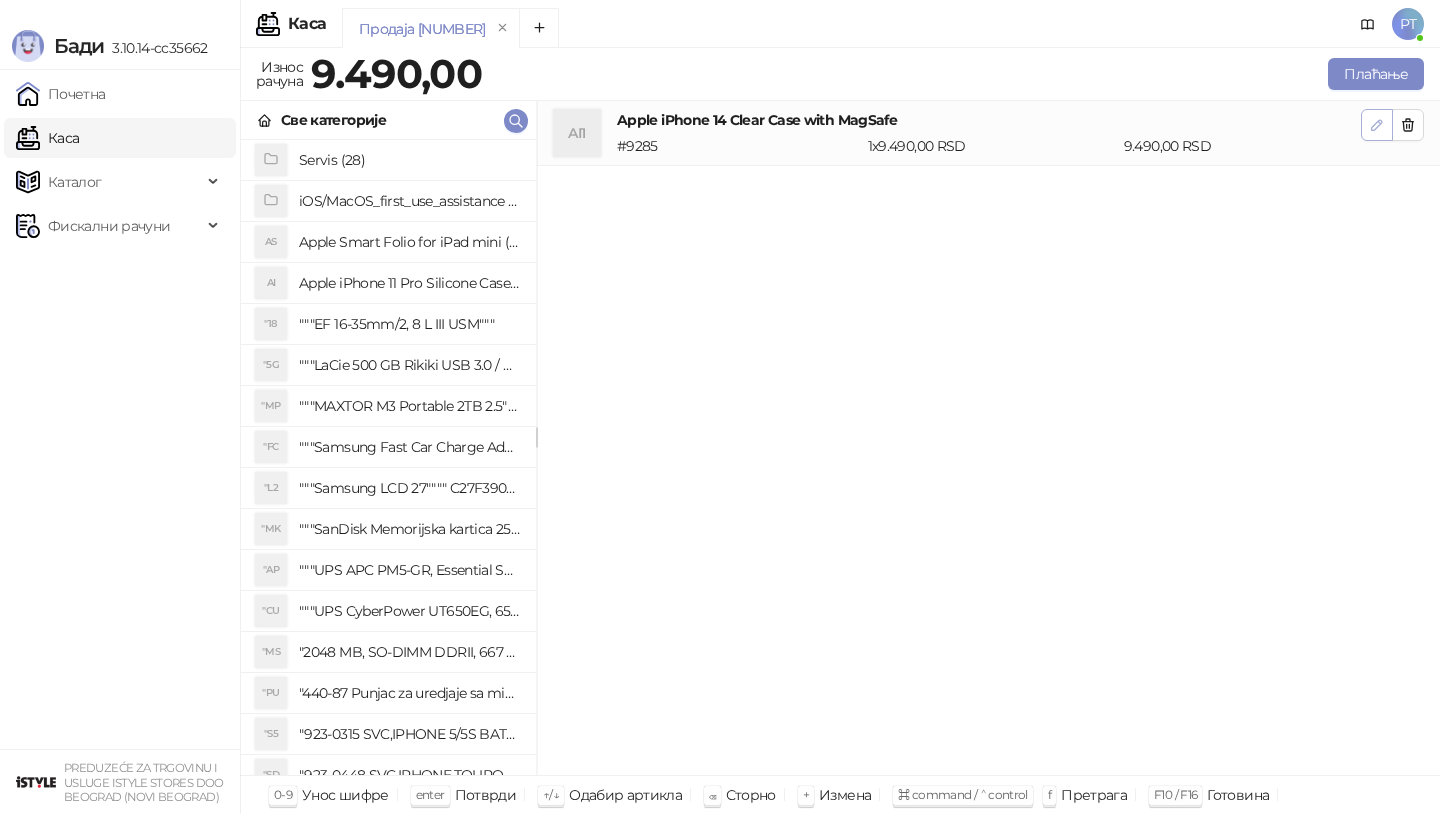 click at bounding box center (1377, 124) 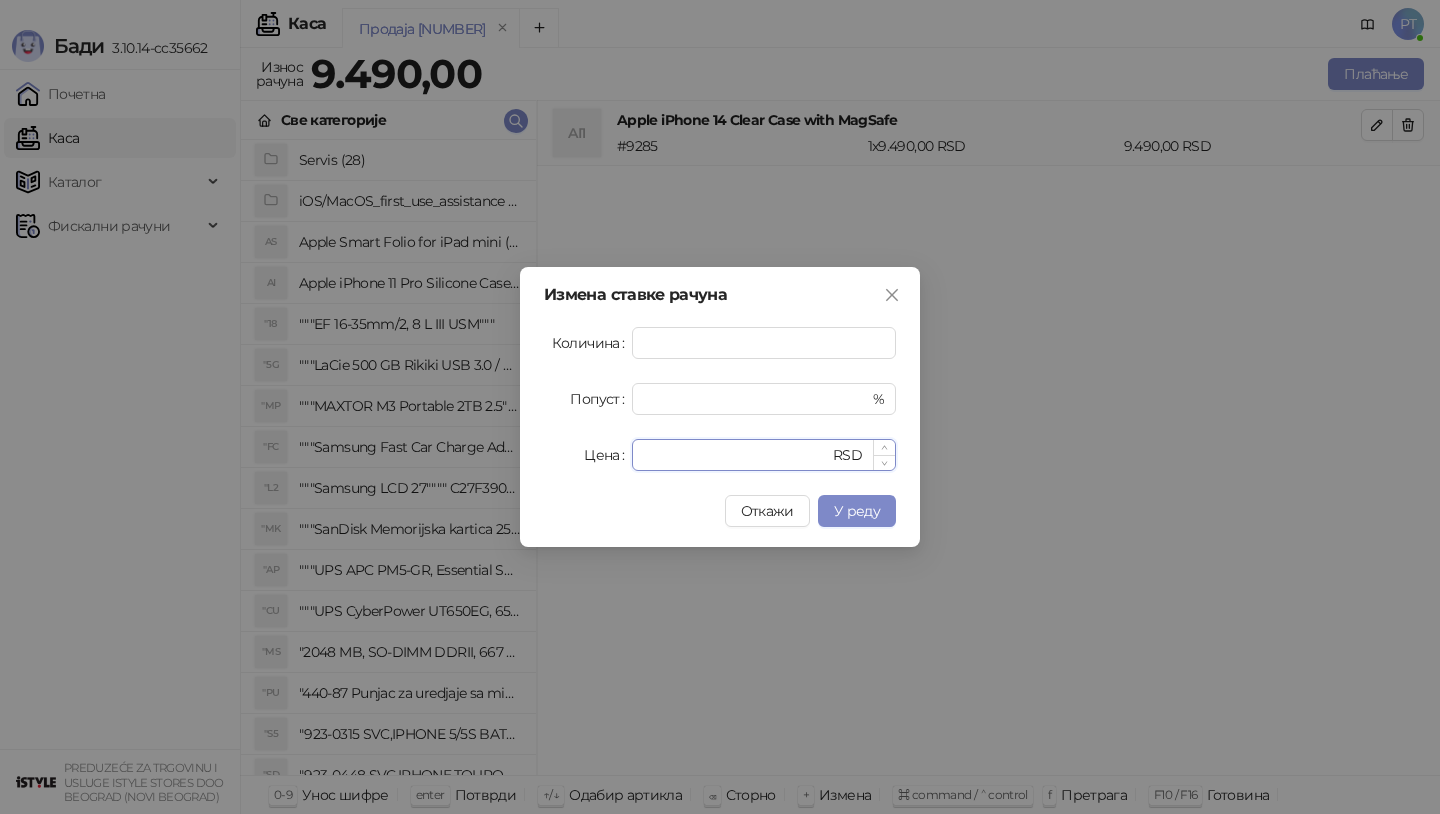 click on "****" at bounding box center (736, 455) 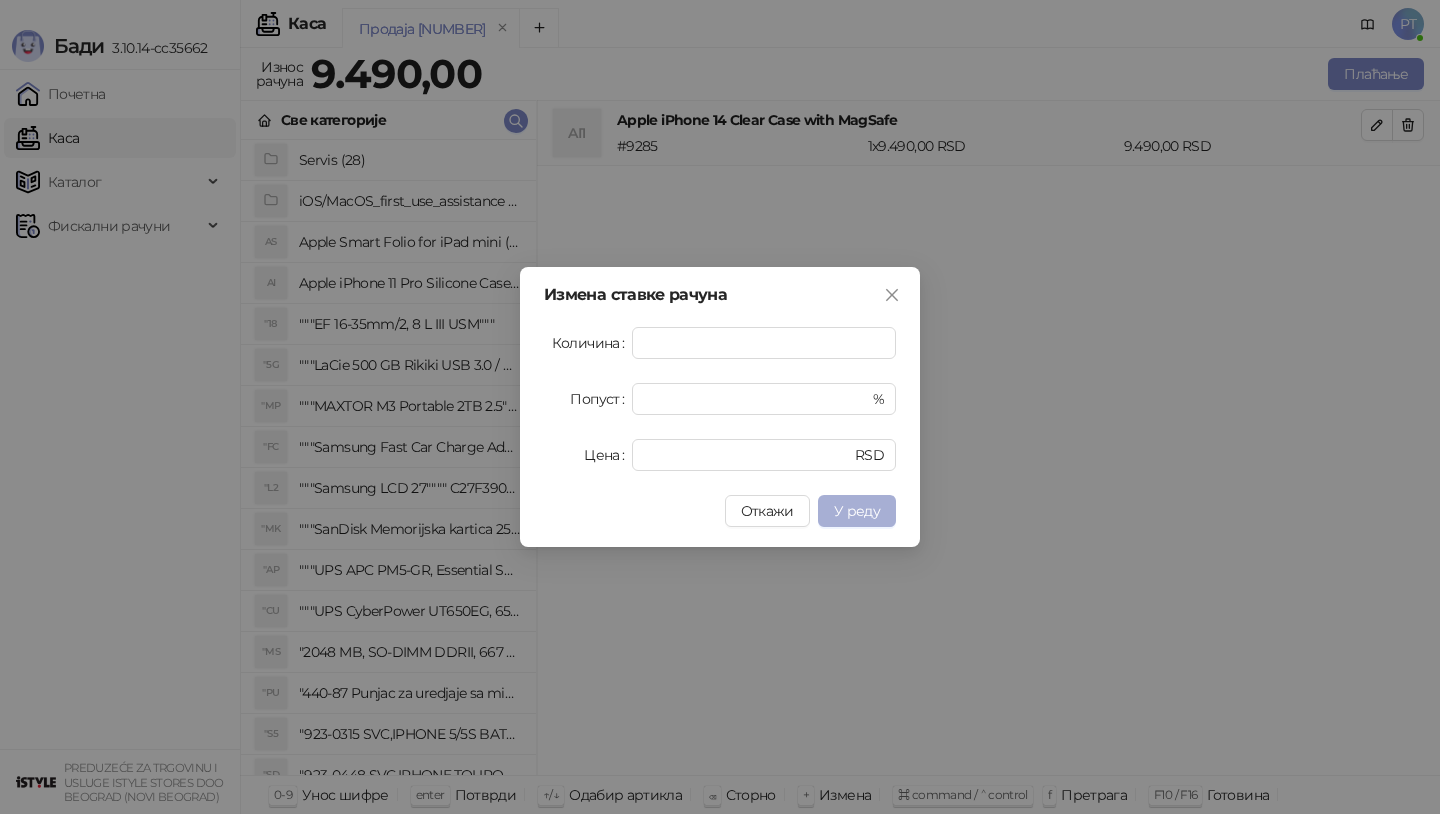 type on "****" 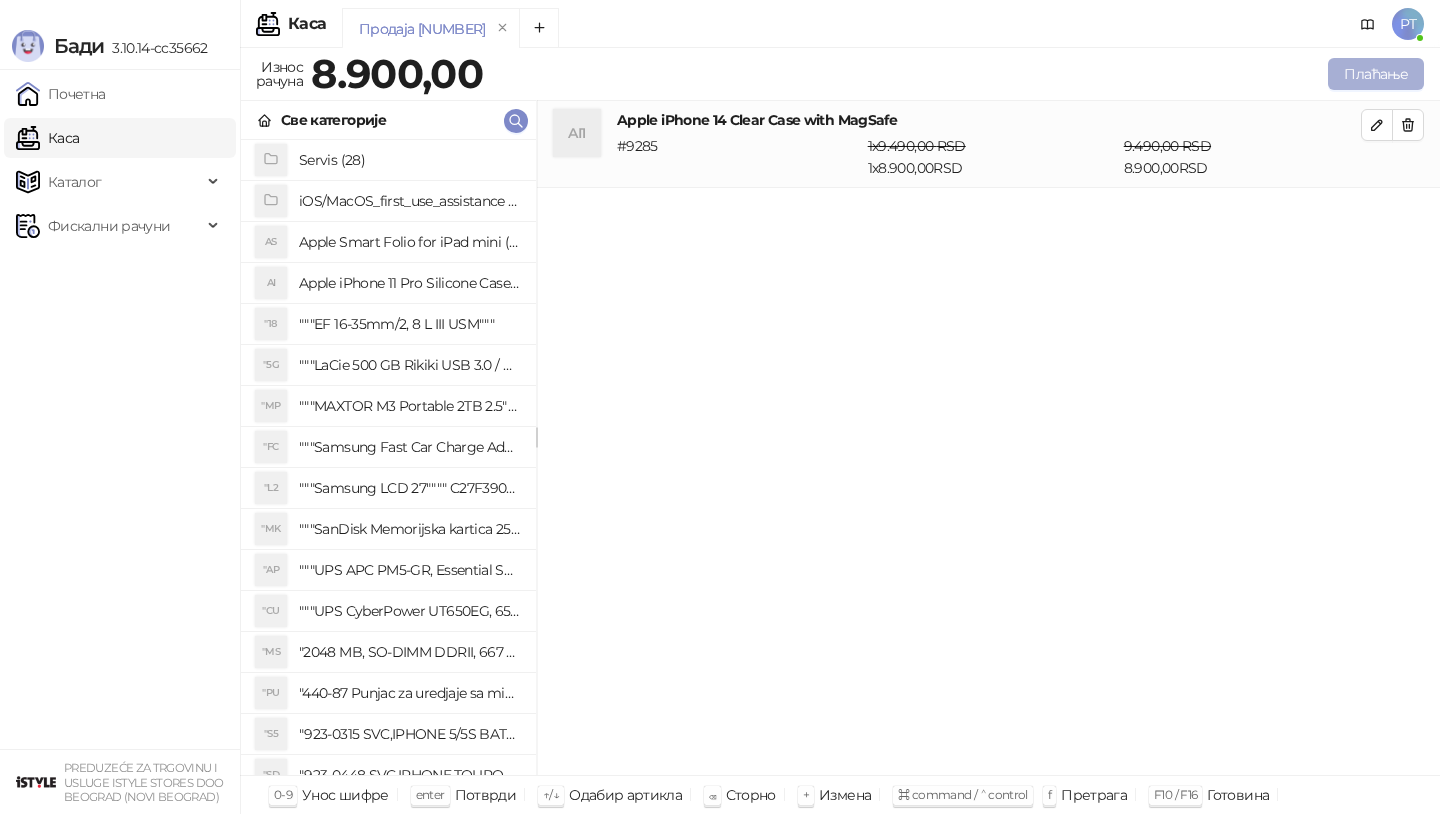 click on "Плаћање" at bounding box center (1376, 74) 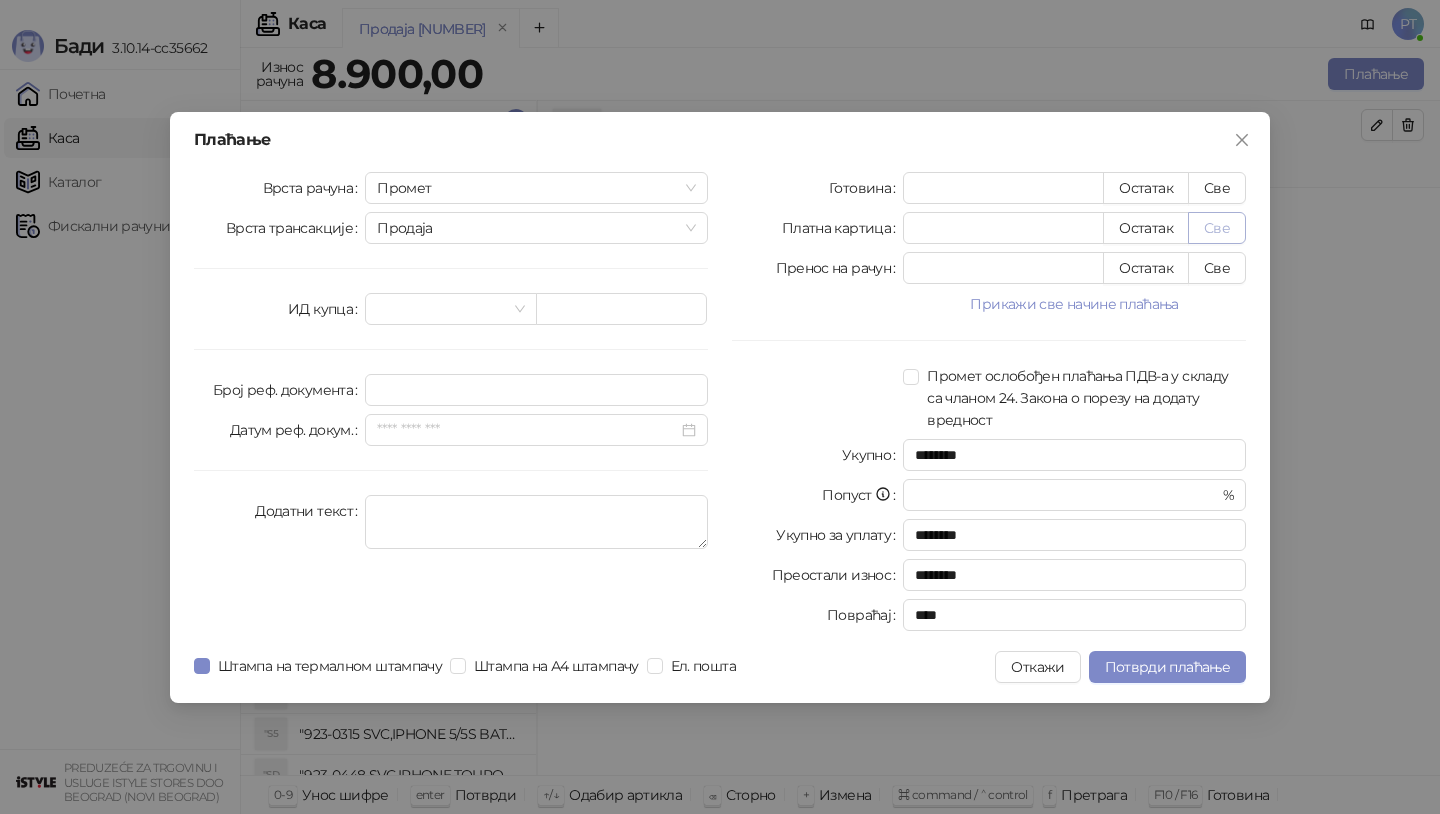 click on "Све" at bounding box center (1217, 228) 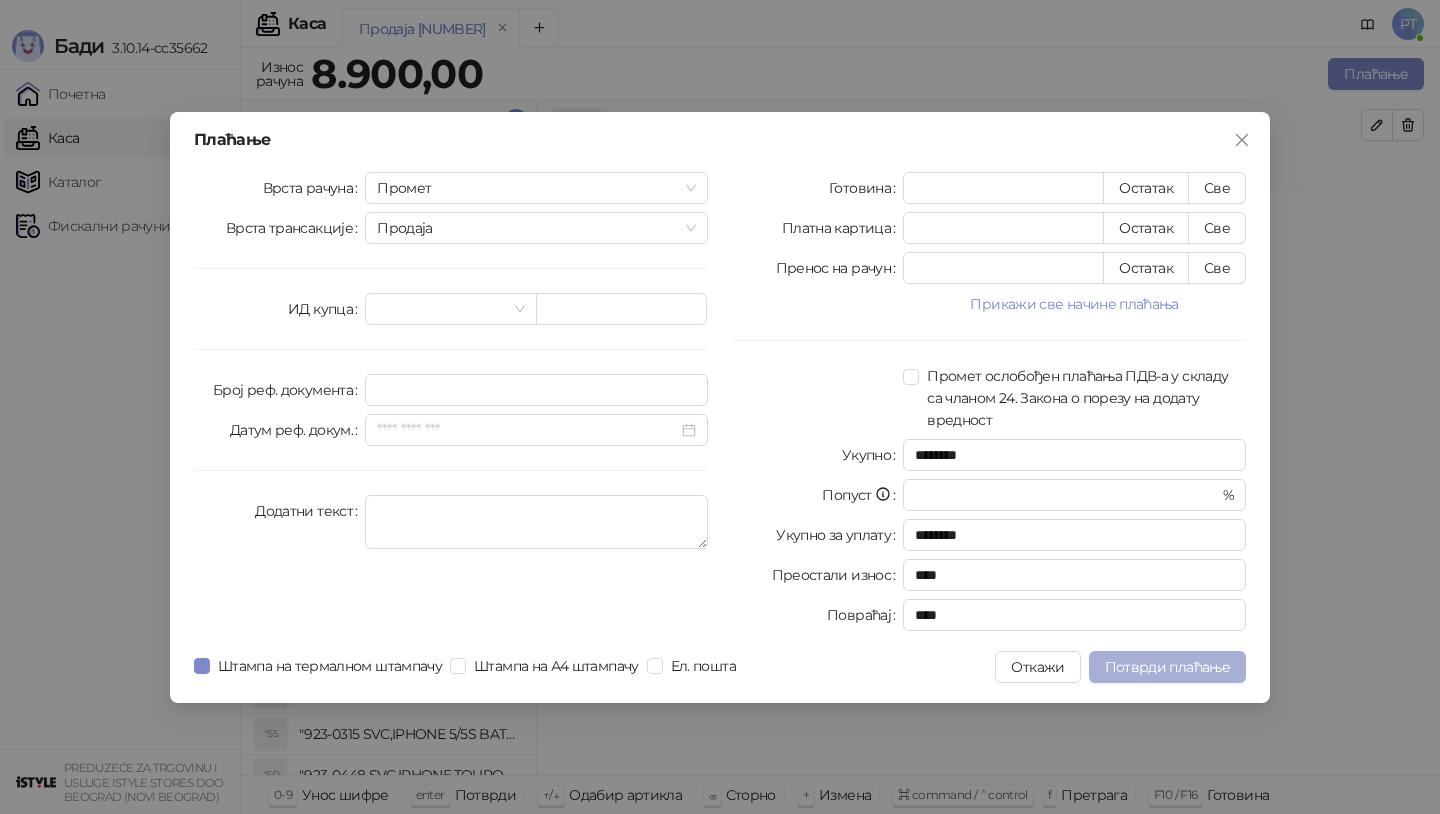 click on "Потврди плаћање" at bounding box center [1167, 667] 